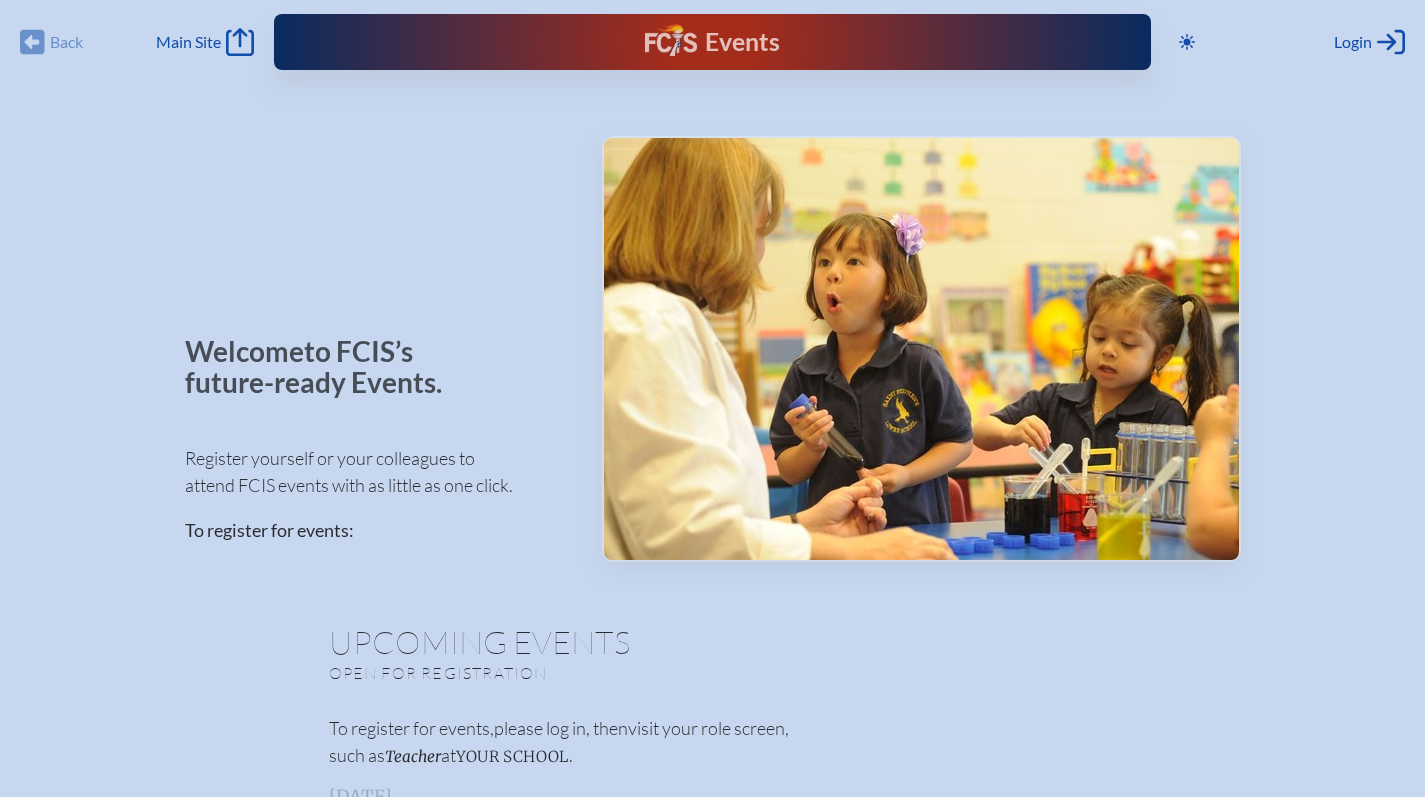 scroll, scrollTop: 0, scrollLeft: 0, axis: both 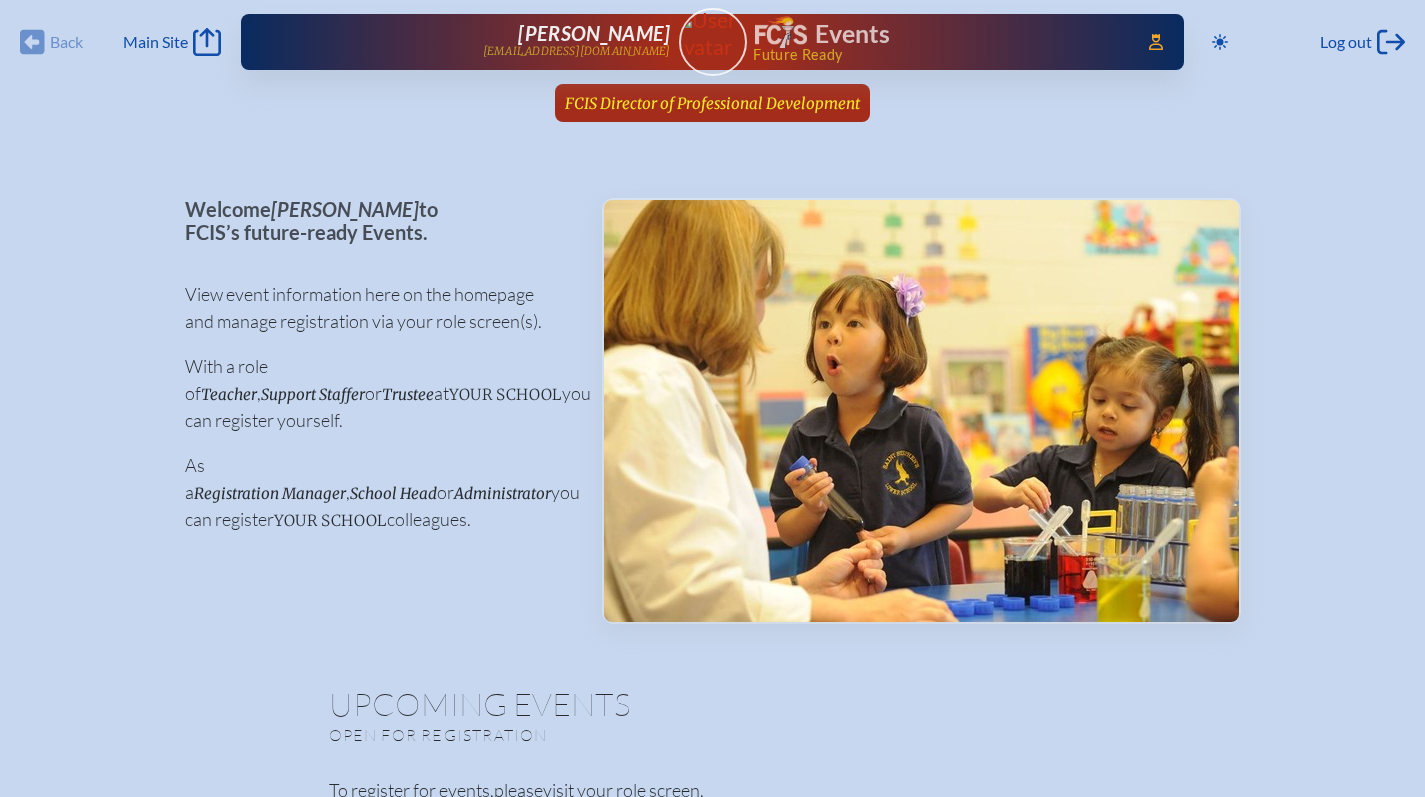 click on "FCIS Director of Professional Development  since  December 1st, 2018" at bounding box center [712, 103] 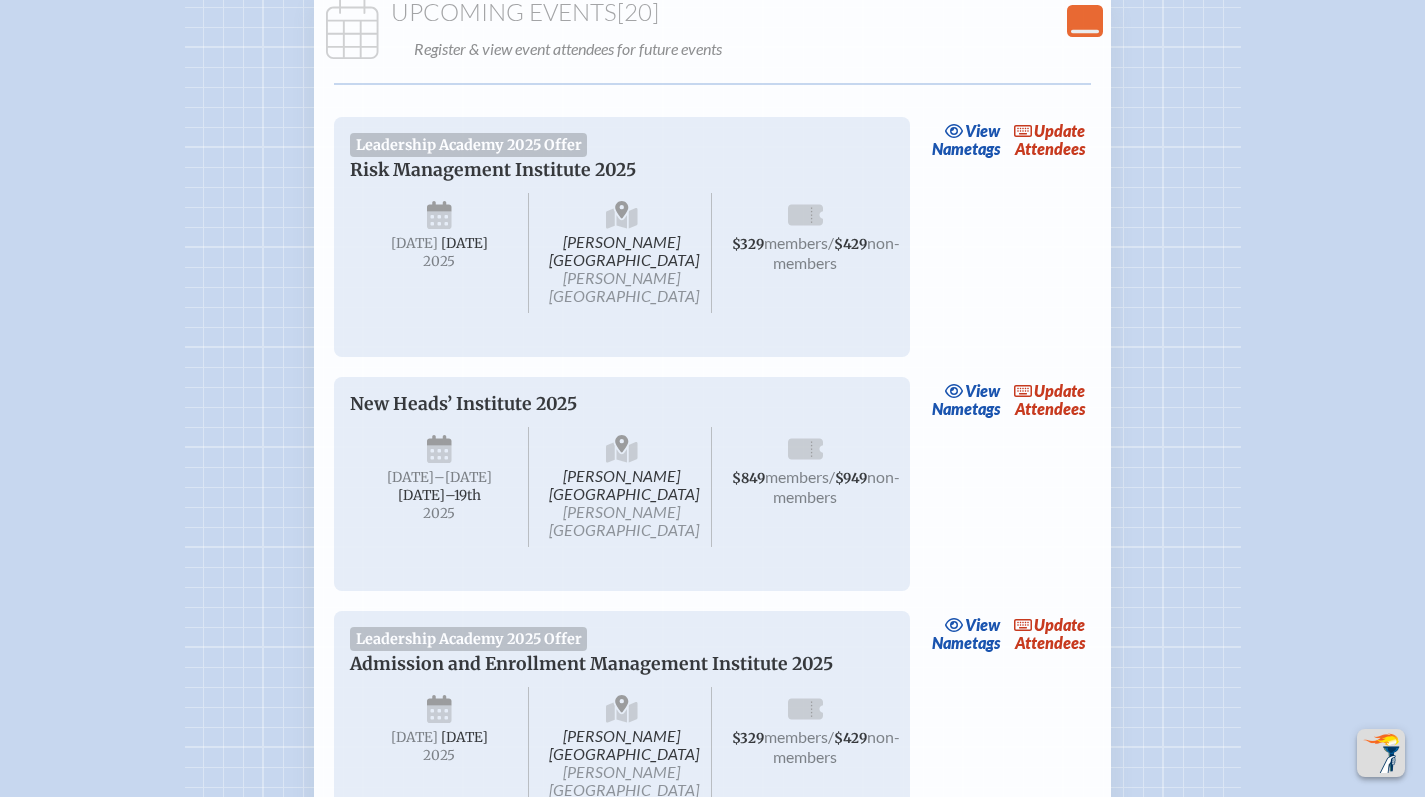 scroll, scrollTop: 550, scrollLeft: 0, axis: vertical 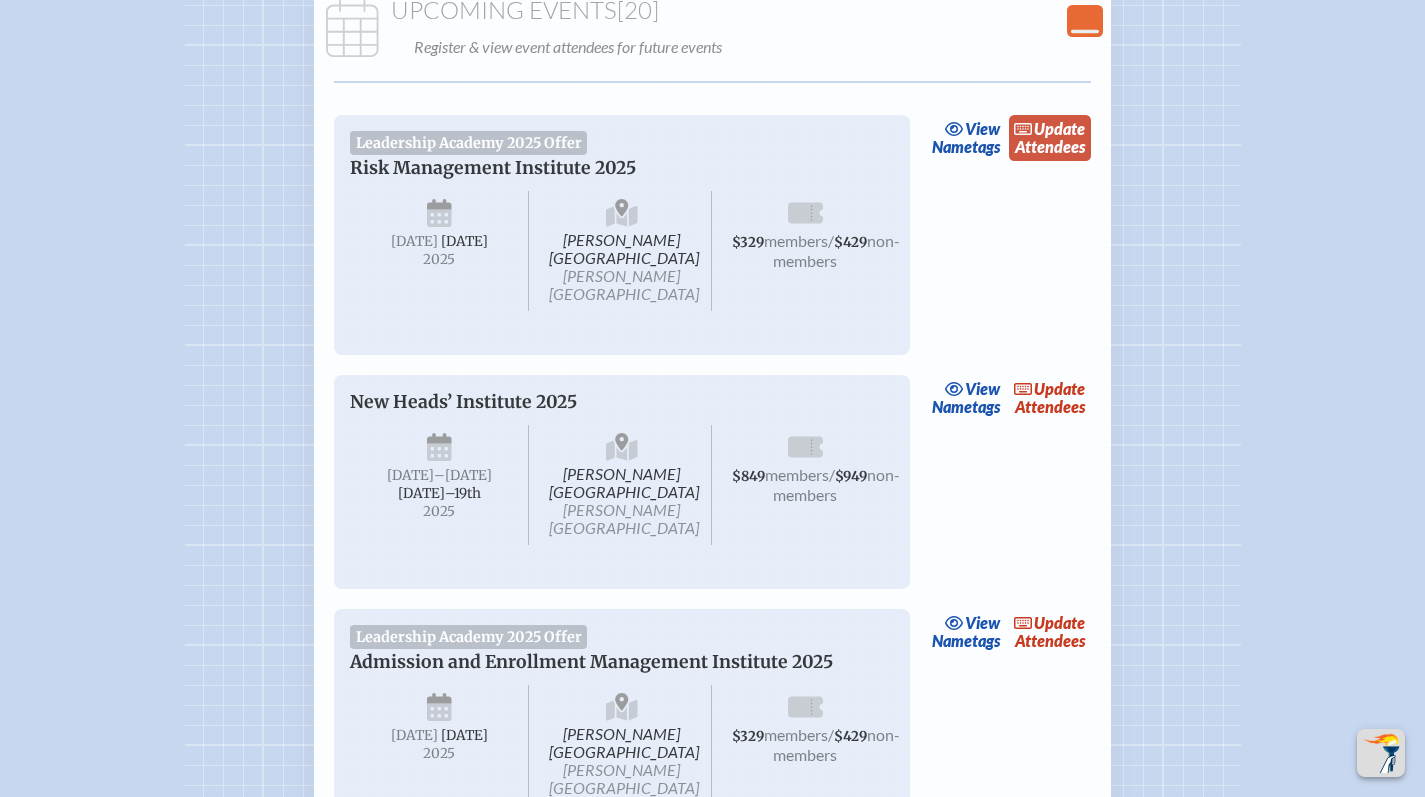 click on "update  Attendees" at bounding box center (1050, 138) 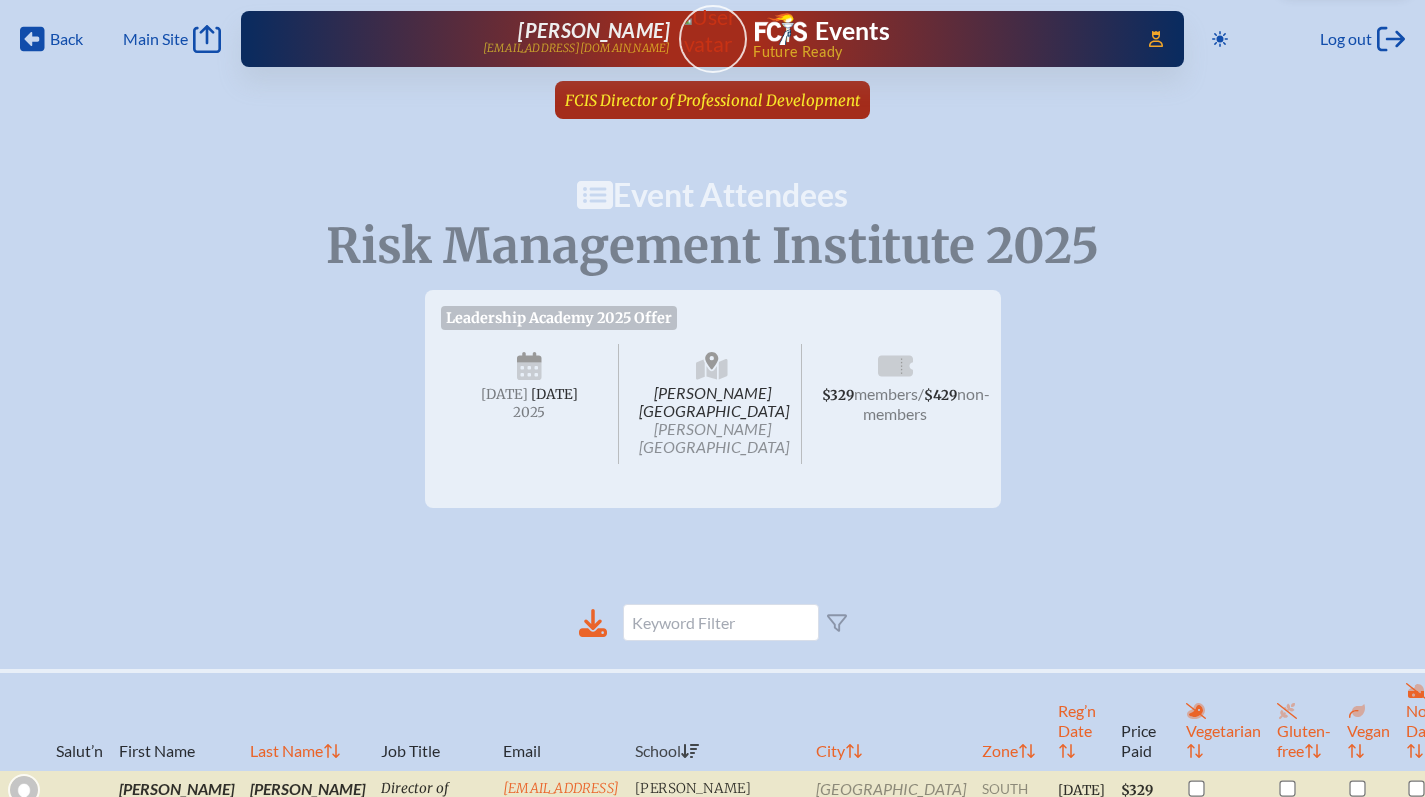 scroll, scrollTop: 0, scrollLeft: 0, axis: both 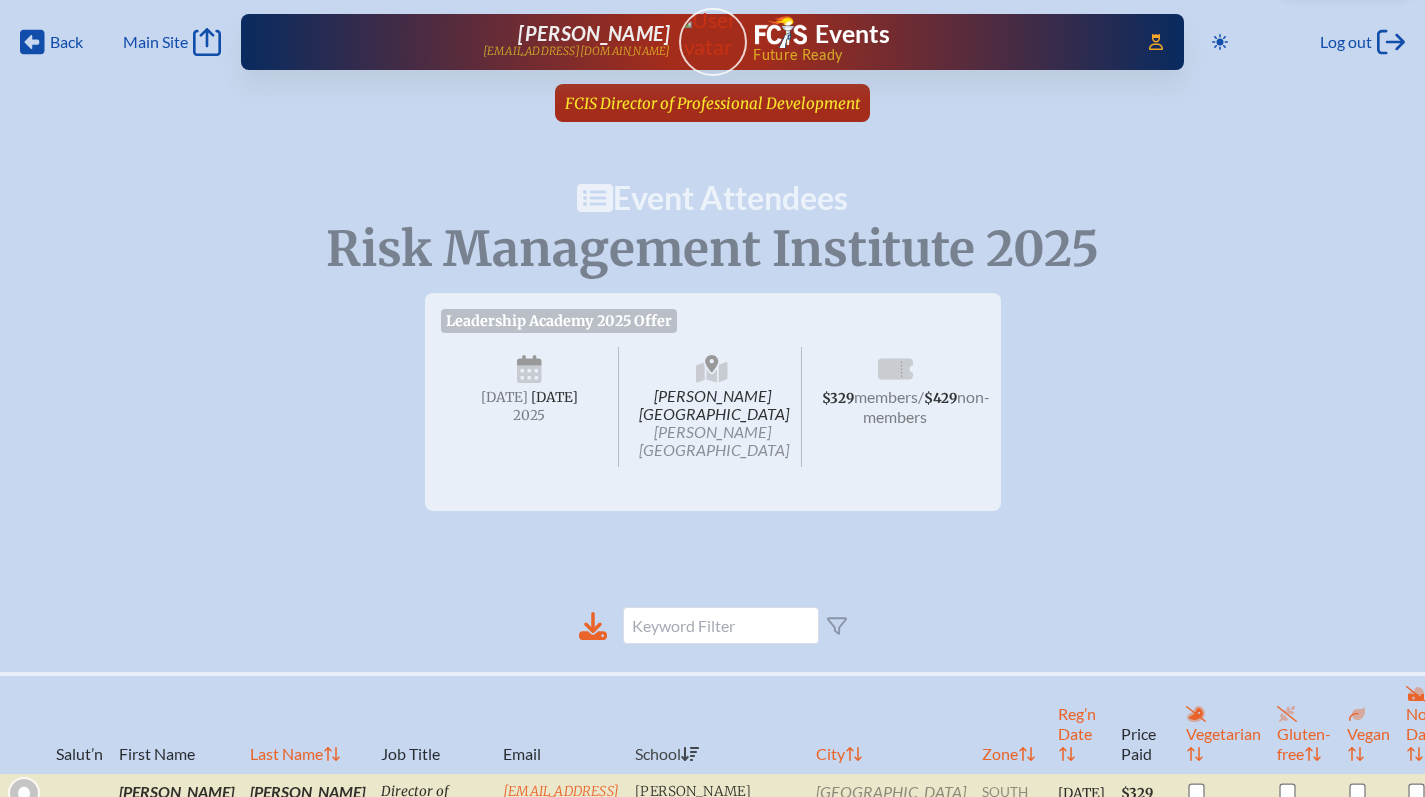 click on "FCIS Director of Professional Development" at bounding box center [712, 103] 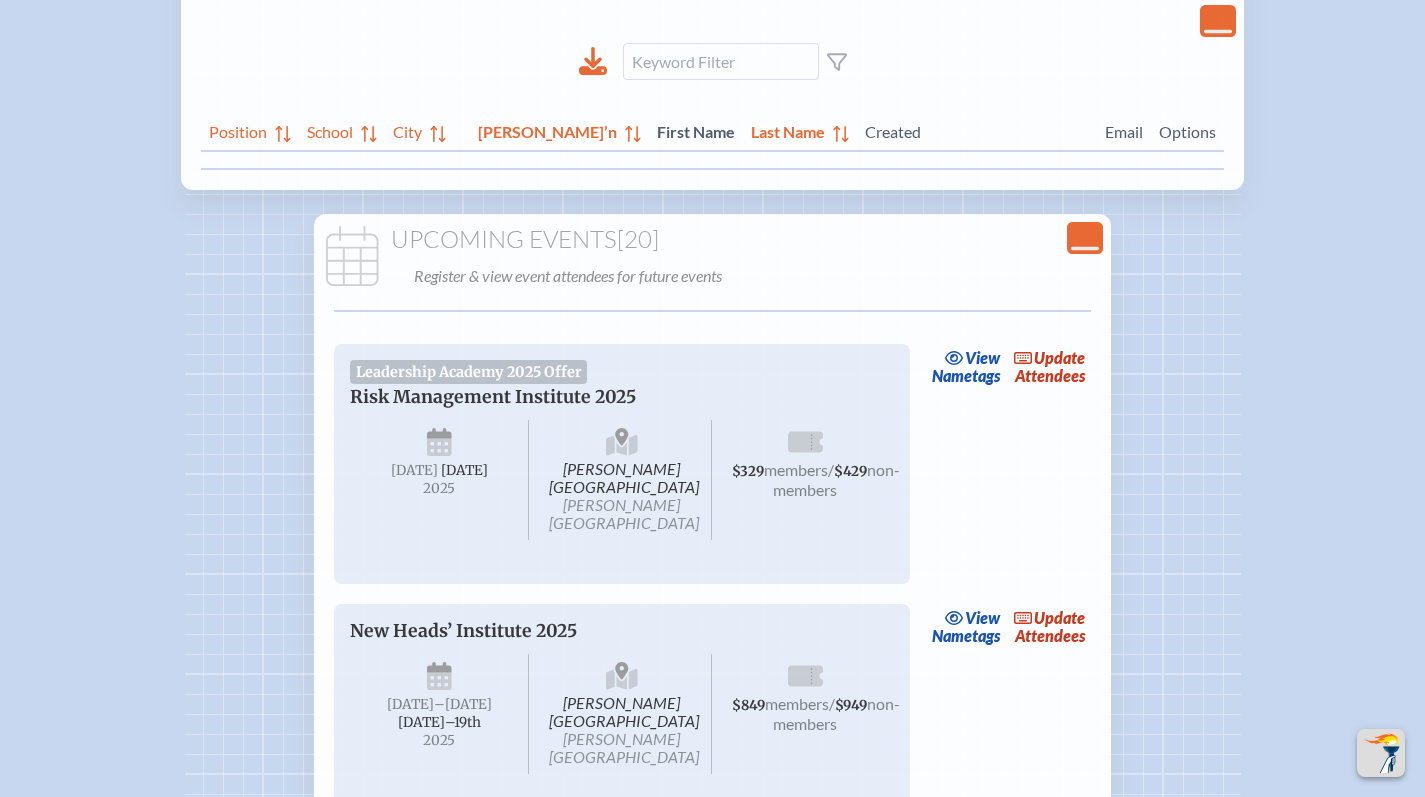 scroll, scrollTop: 501, scrollLeft: 0, axis: vertical 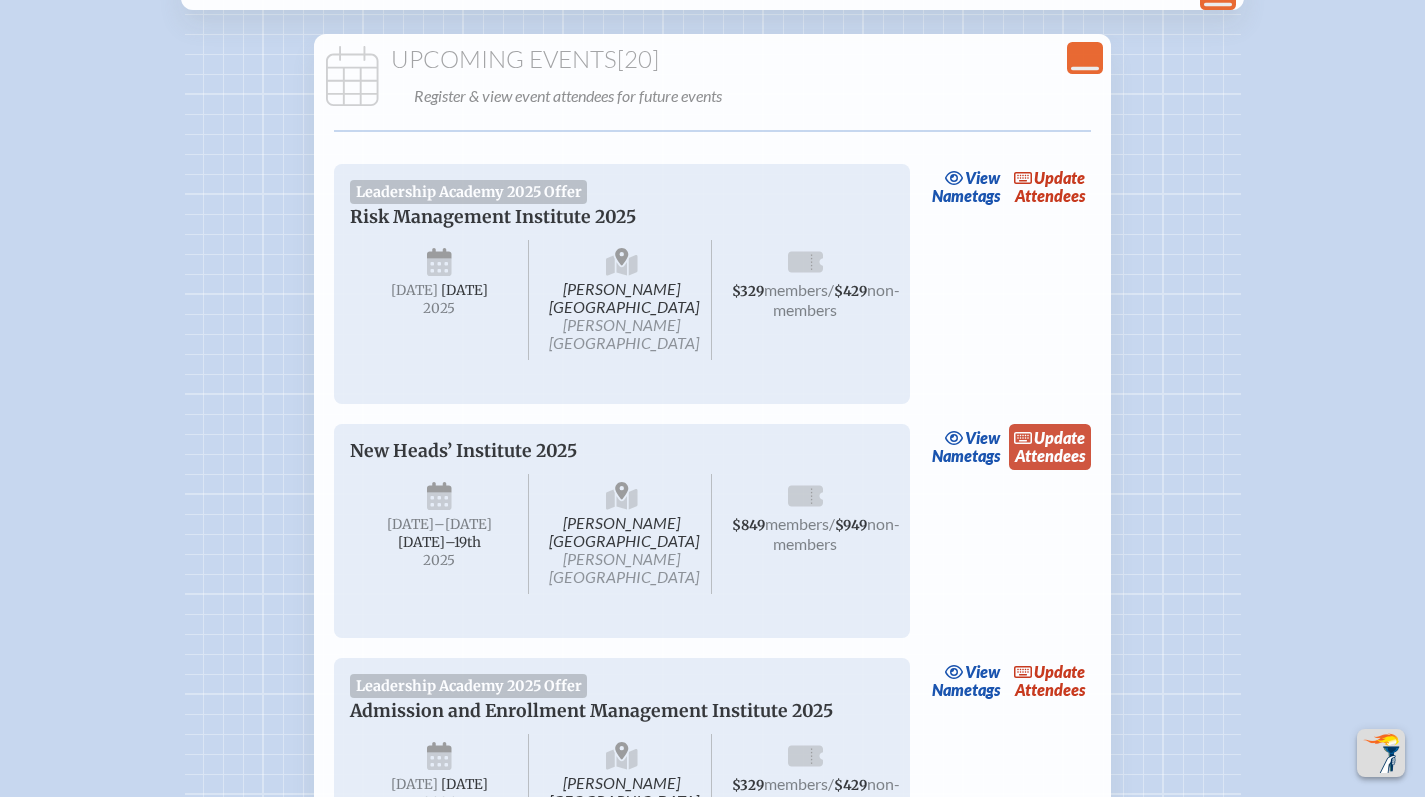 click on "update  Attendees" at bounding box center [1050, 447] 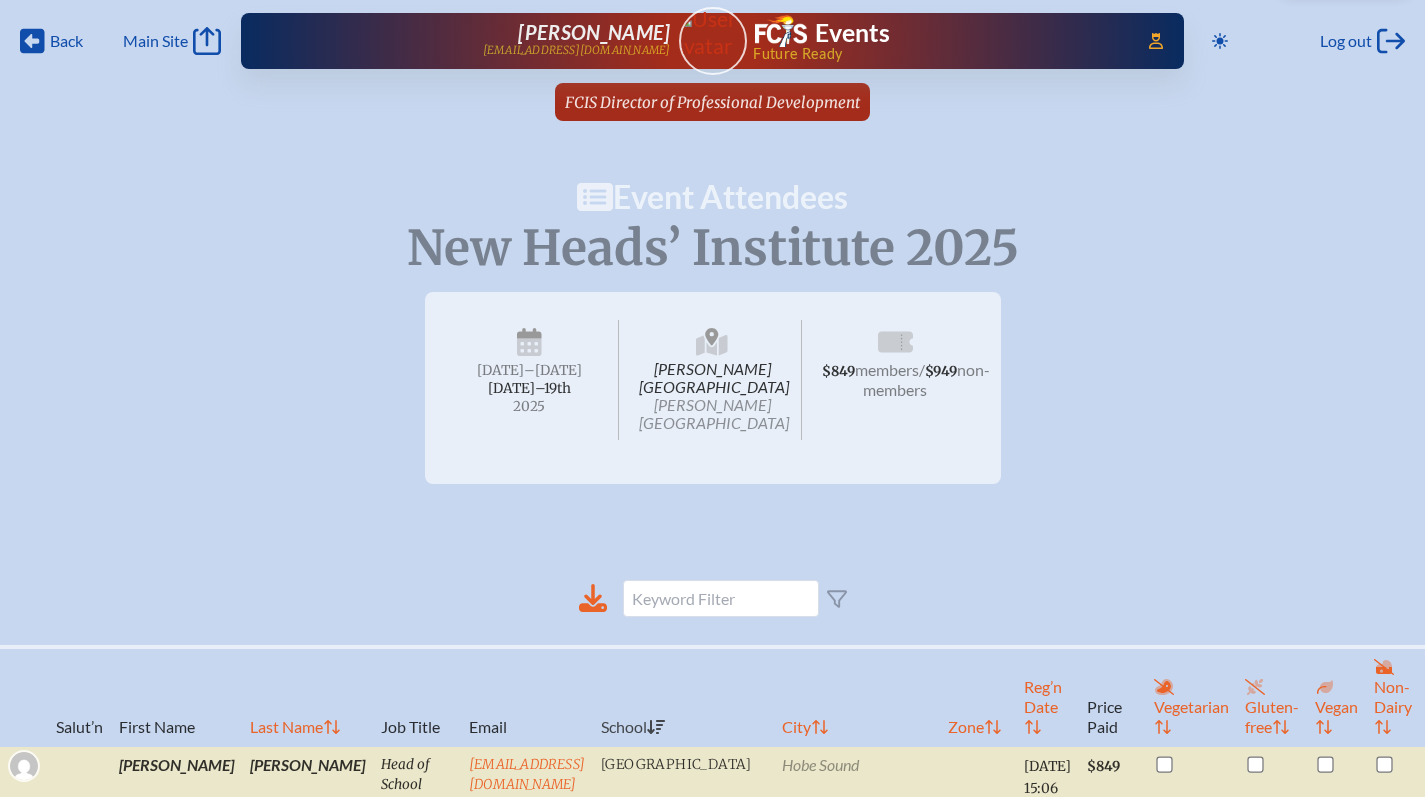 scroll, scrollTop: 0, scrollLeft: 0, axis: both 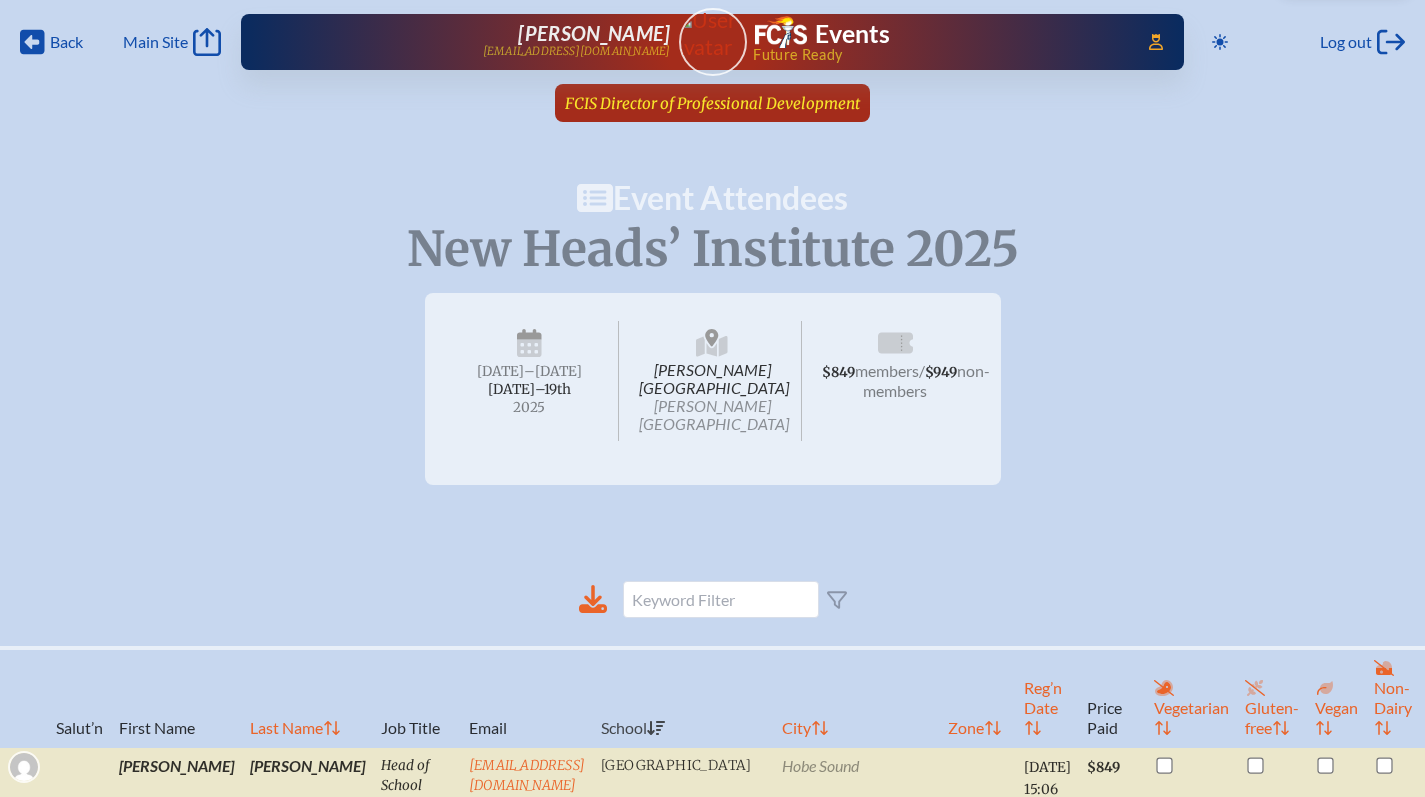 click on "FCIS Director of Professional Development" at bounding box center [712, 103] 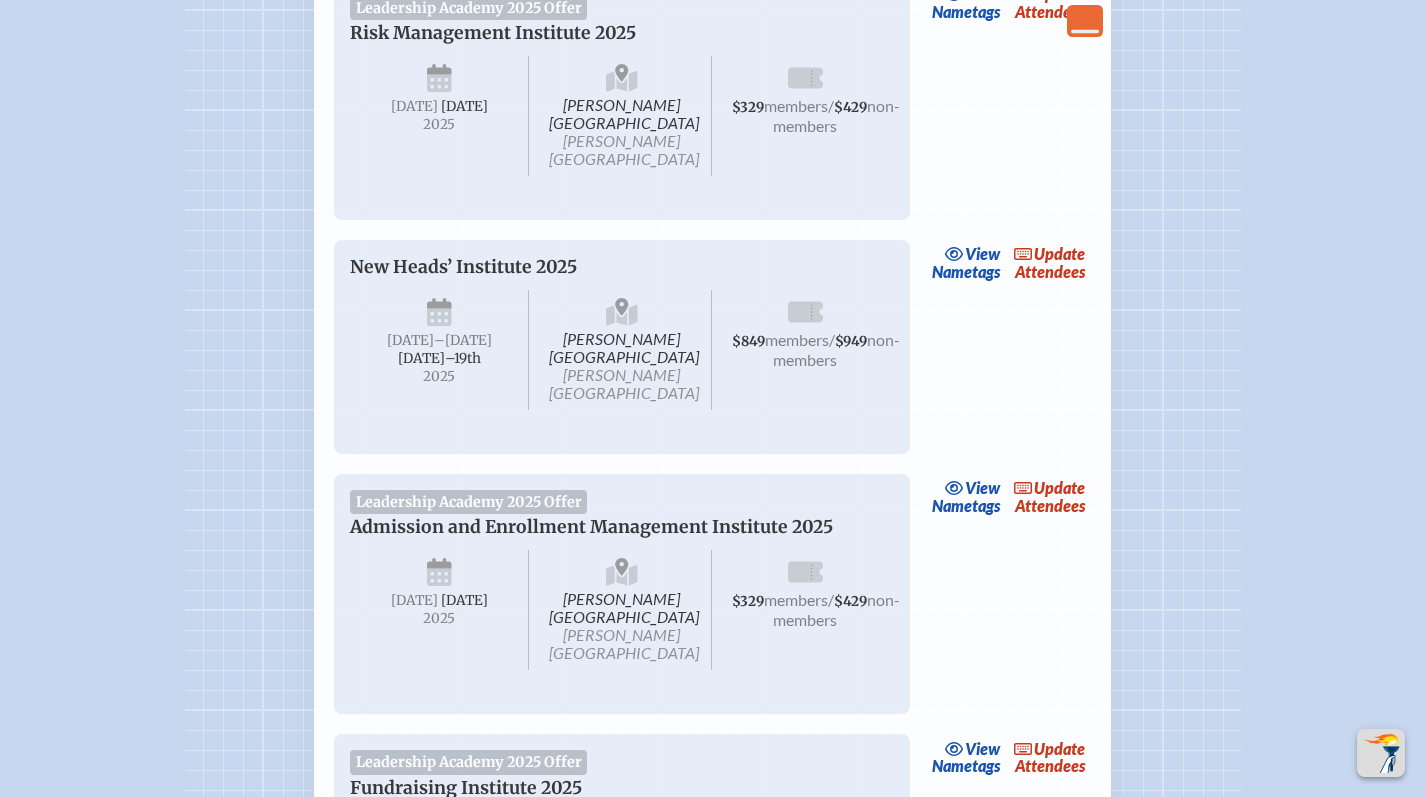 scroll, scrollTop: 688, scrollLeft: 0, axis: vertical 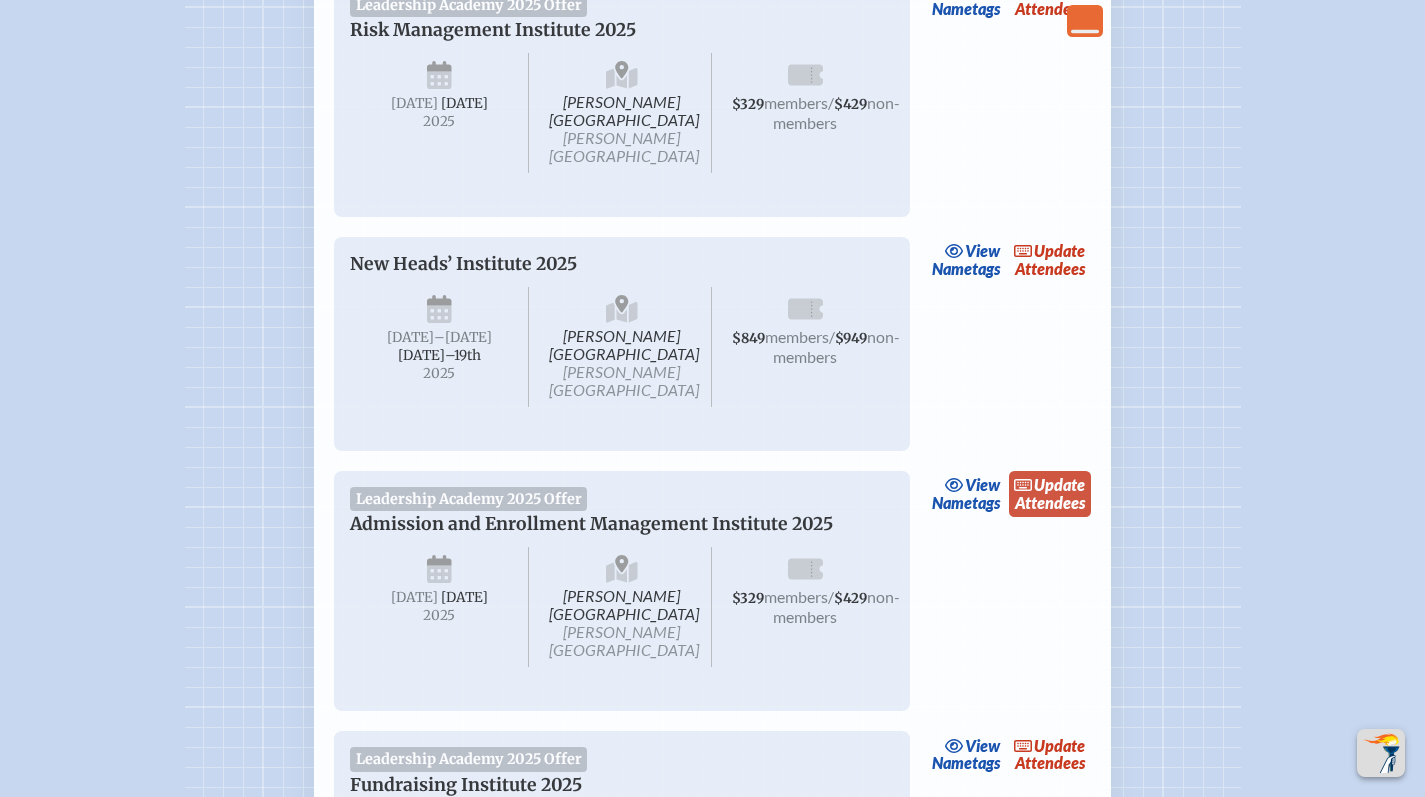 click on "update  Attendees" at bounding box center [1050, 494] 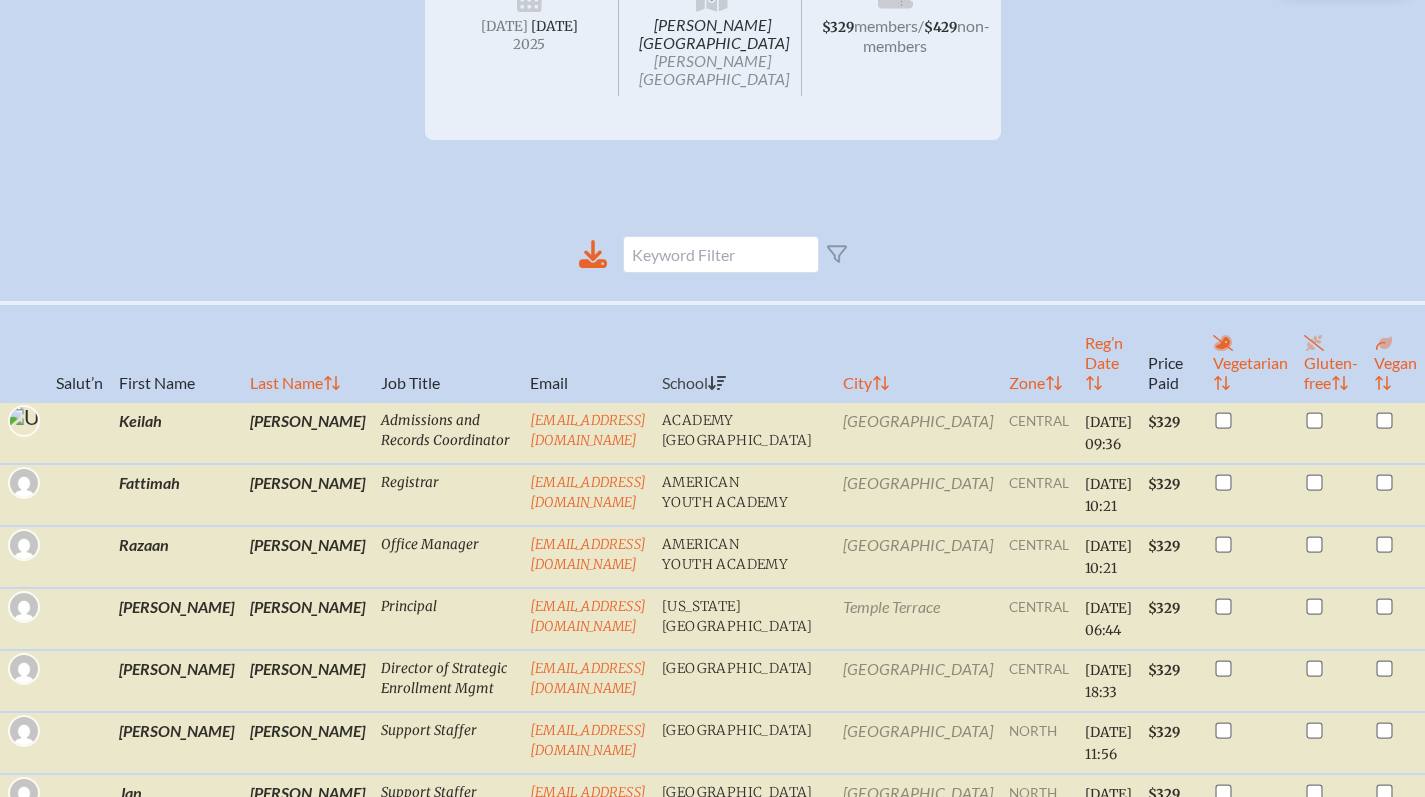 scroll, scrollTop: 0, scrollLeft: 0, axis: both 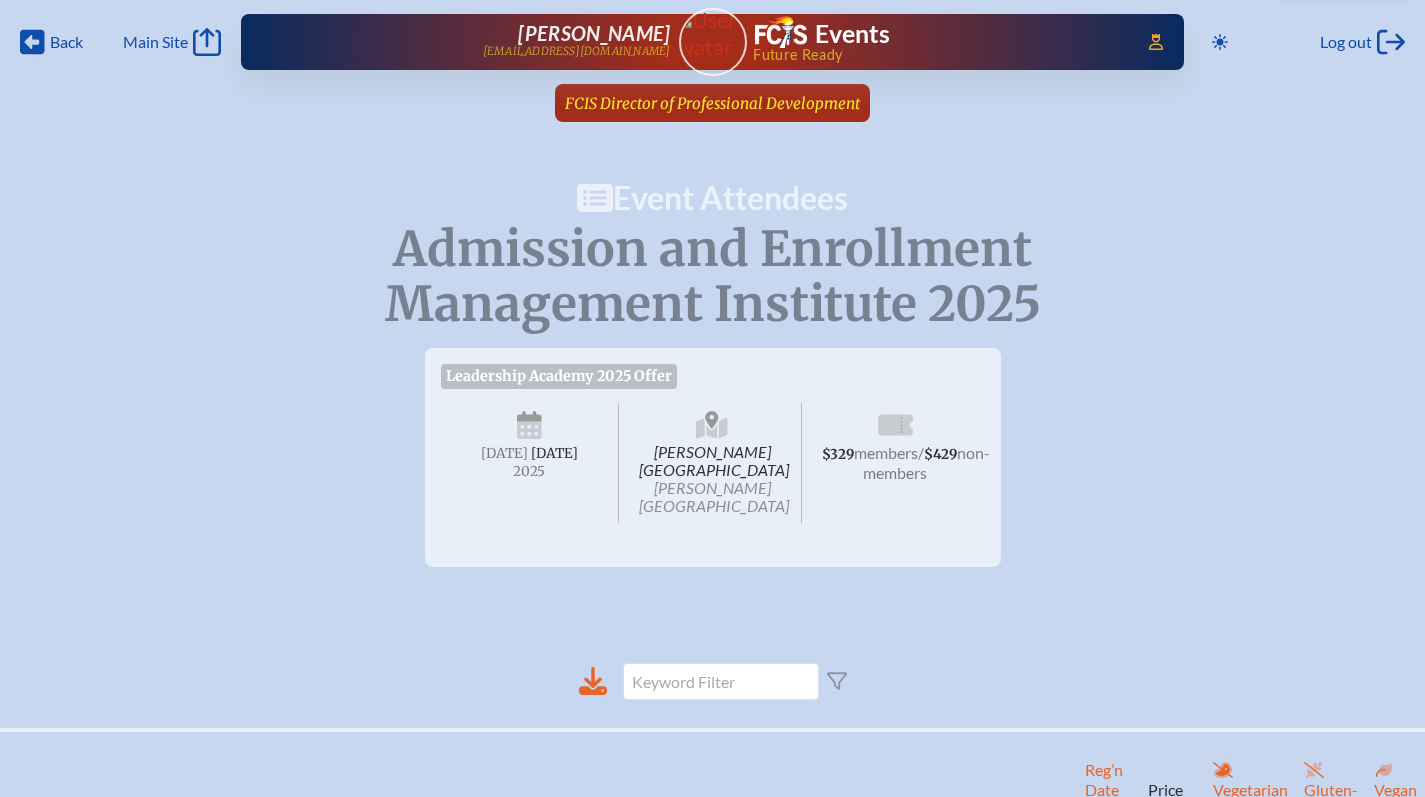 click on "FCIS Director of Professional Development" at bounding box center [712, 103] 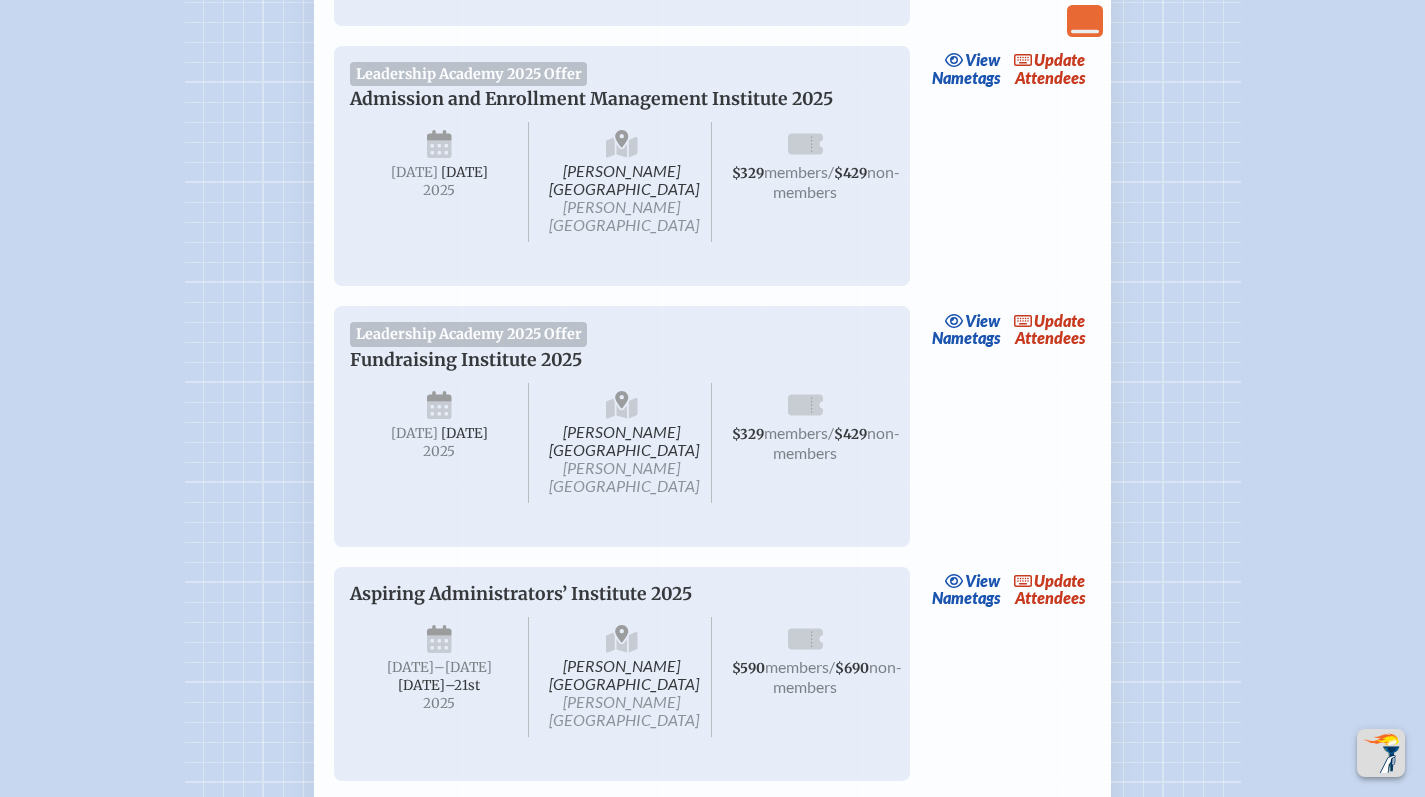scroll, scrollTop: 1114, scrollLeft: 0, axis: vertical 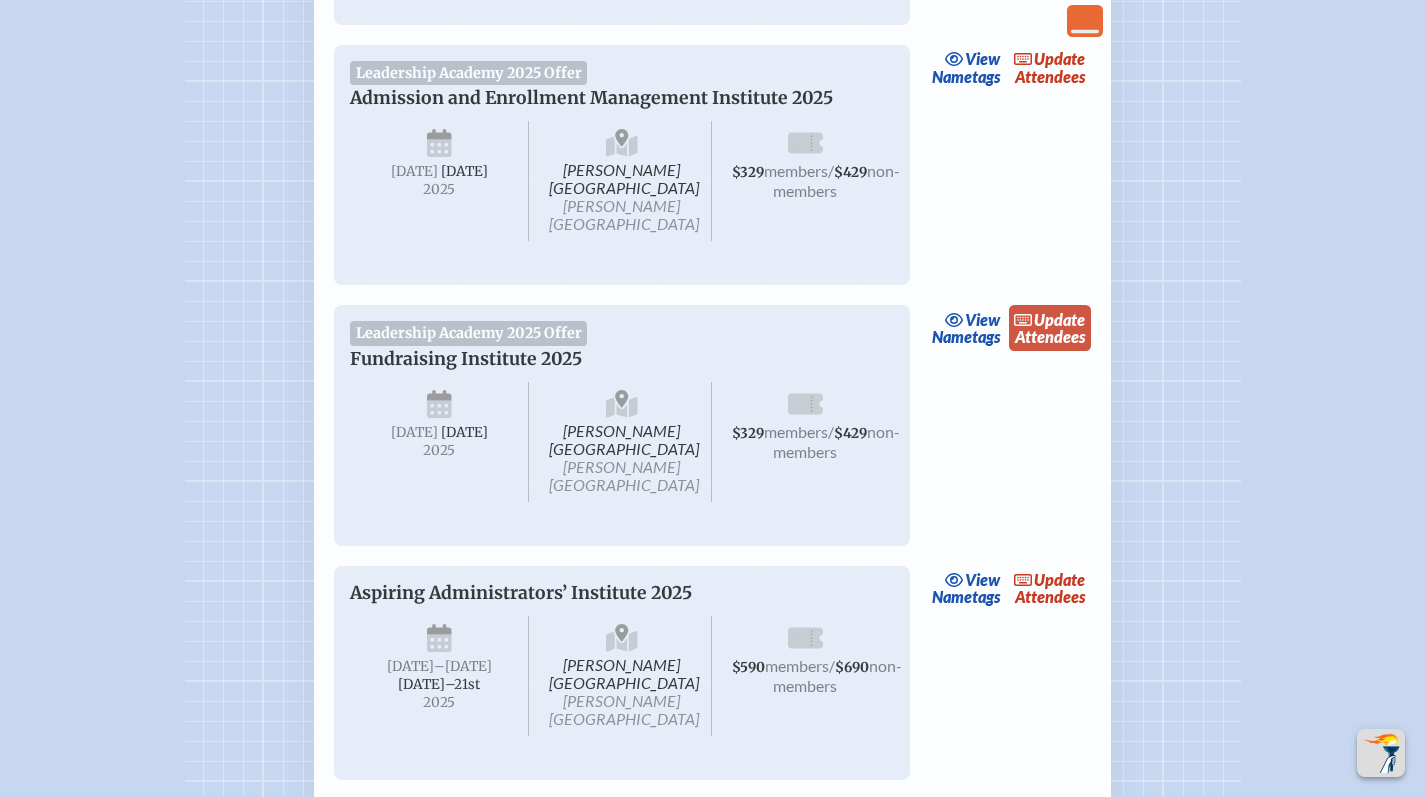 click on "update  Attendees" at bounding box center [1050, 328] 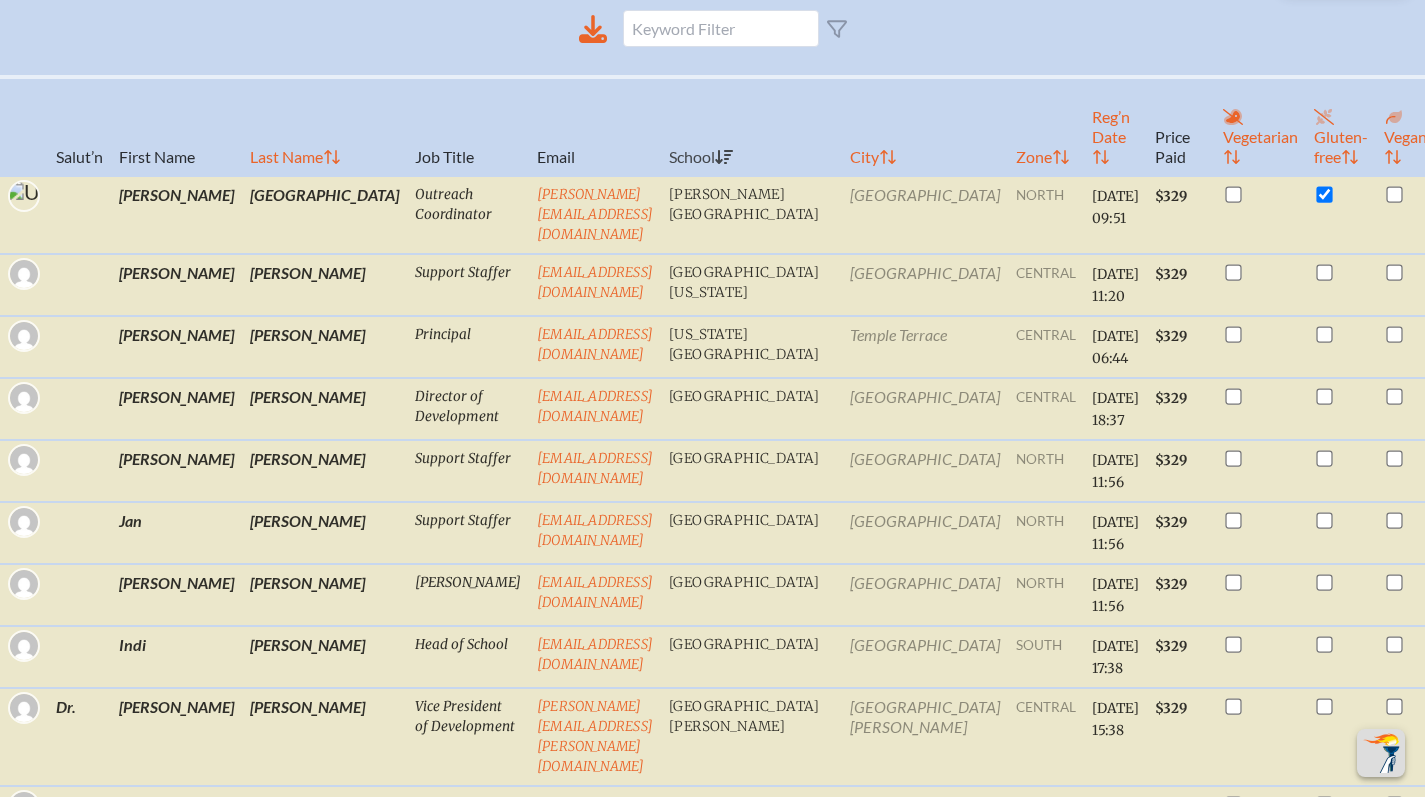 scroll, scrollTop: 0, scrollLeft: 0, axis: both 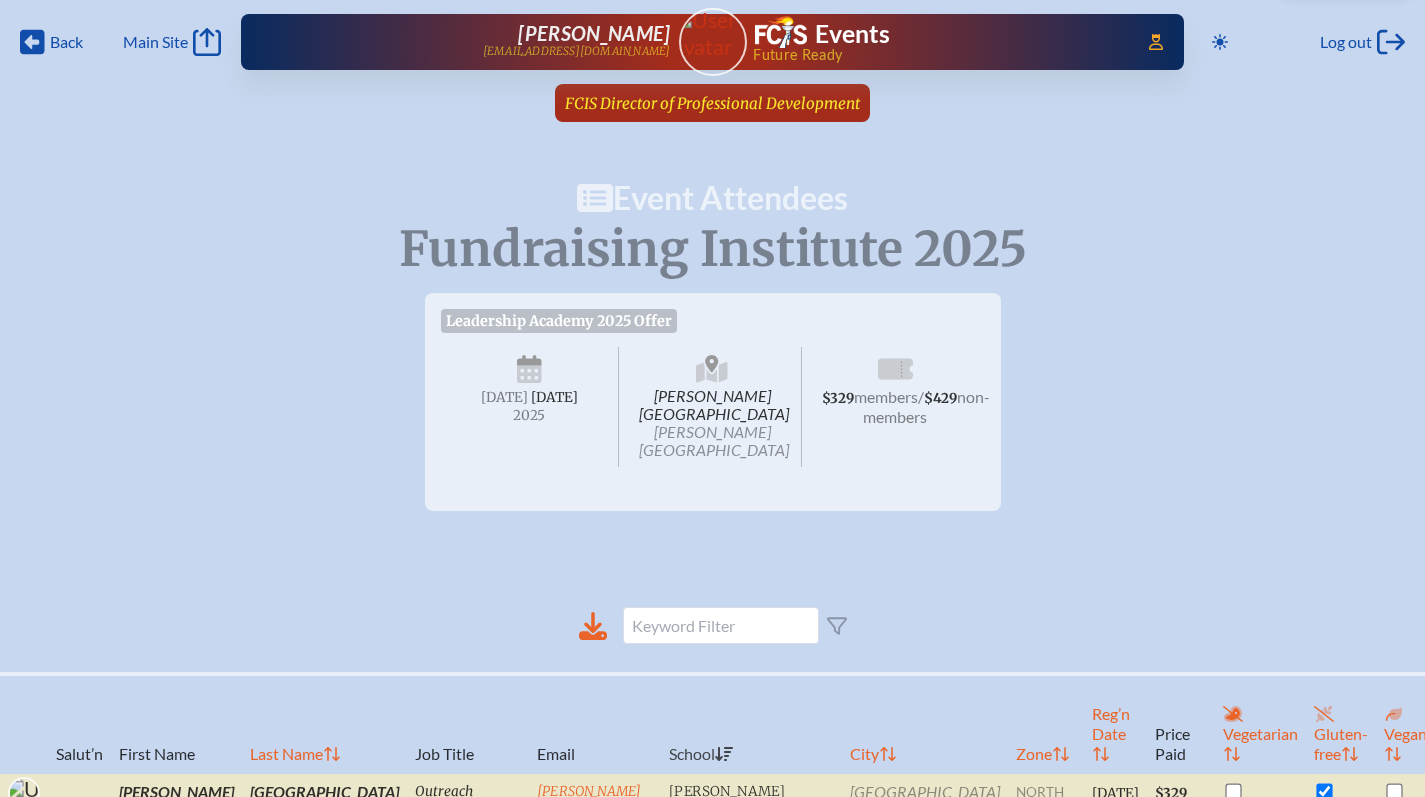 click on "FCIS Director of Professional Development" at bounding box center [712, 103] 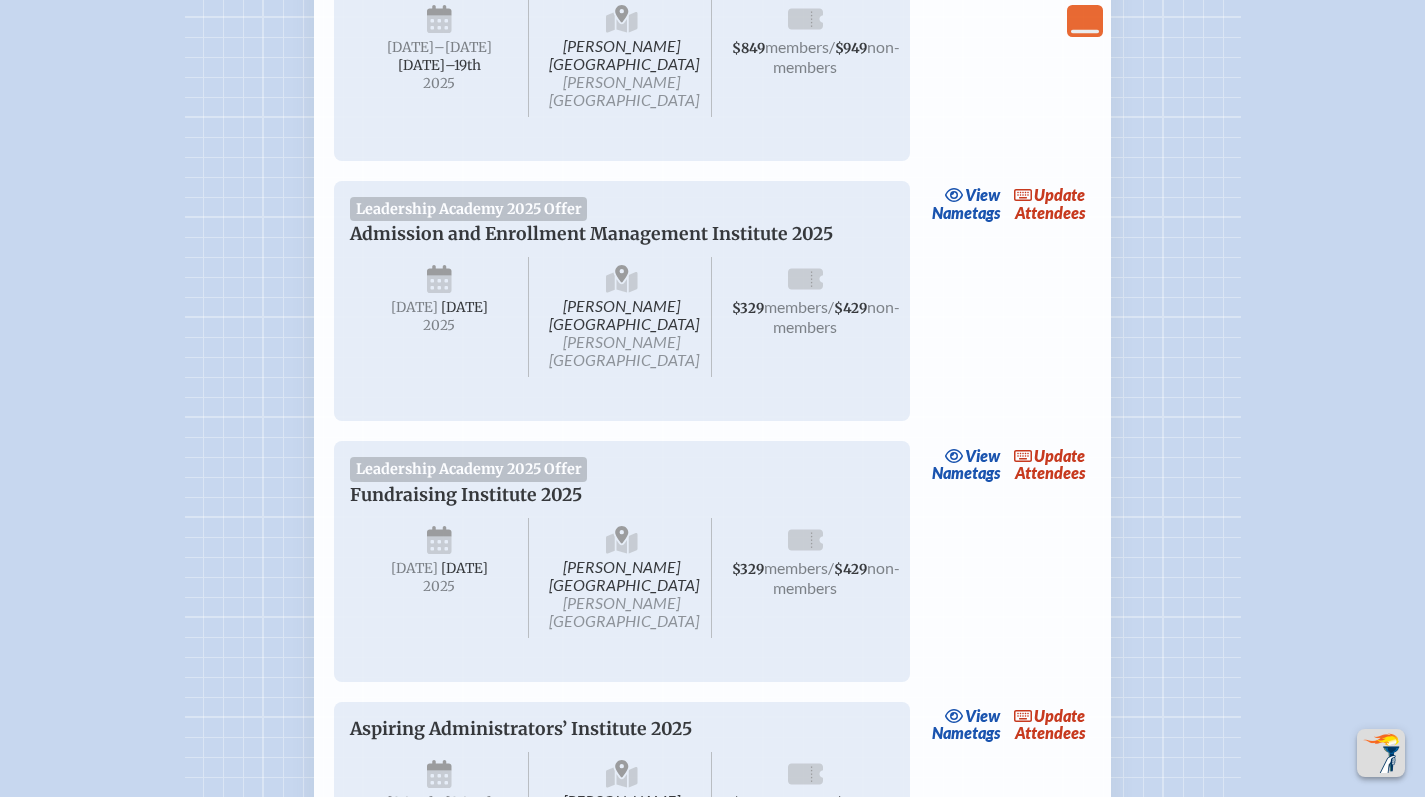 scroll, scrollTop: 1160, scrollLeft: 0, axis: vertical 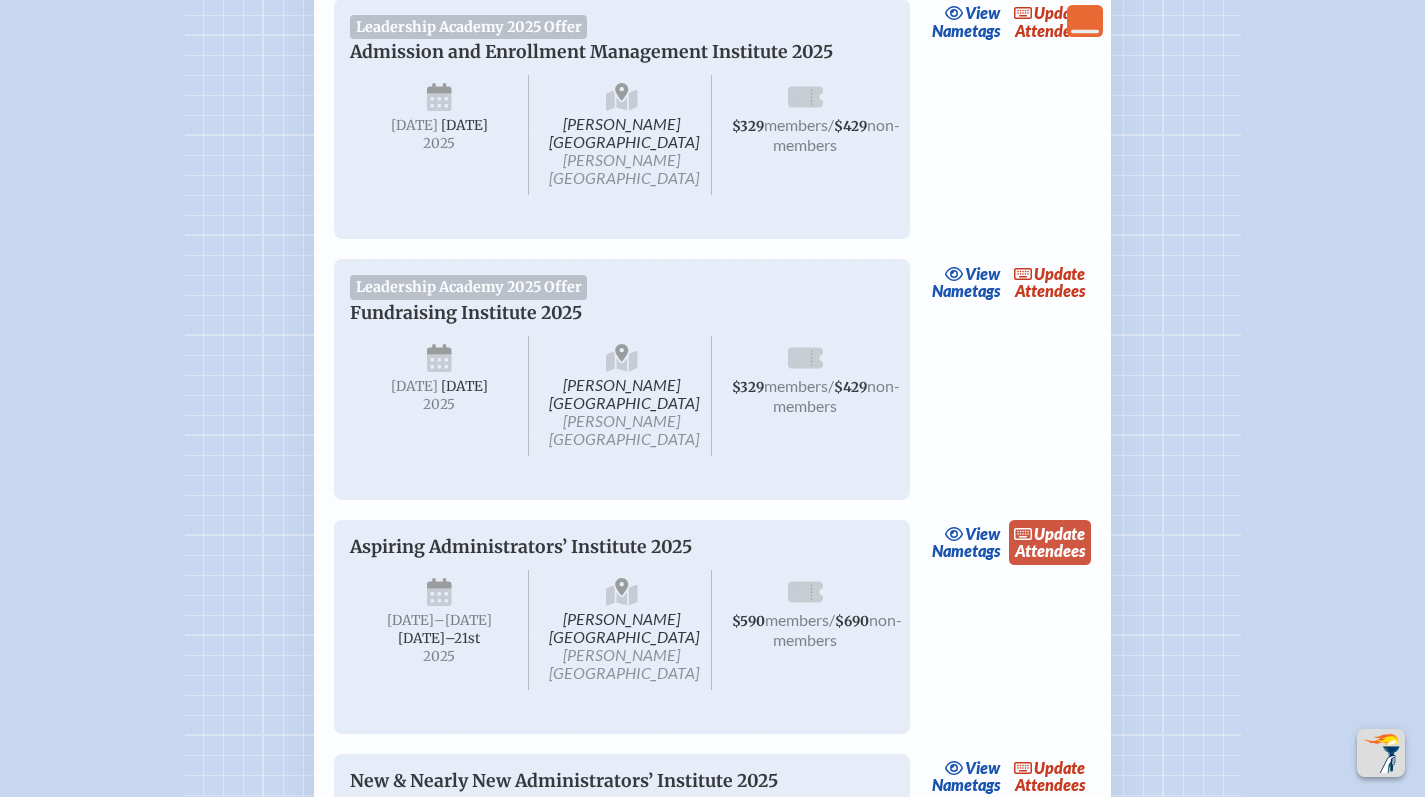 click on "update" at bounding box center (1059, 533) 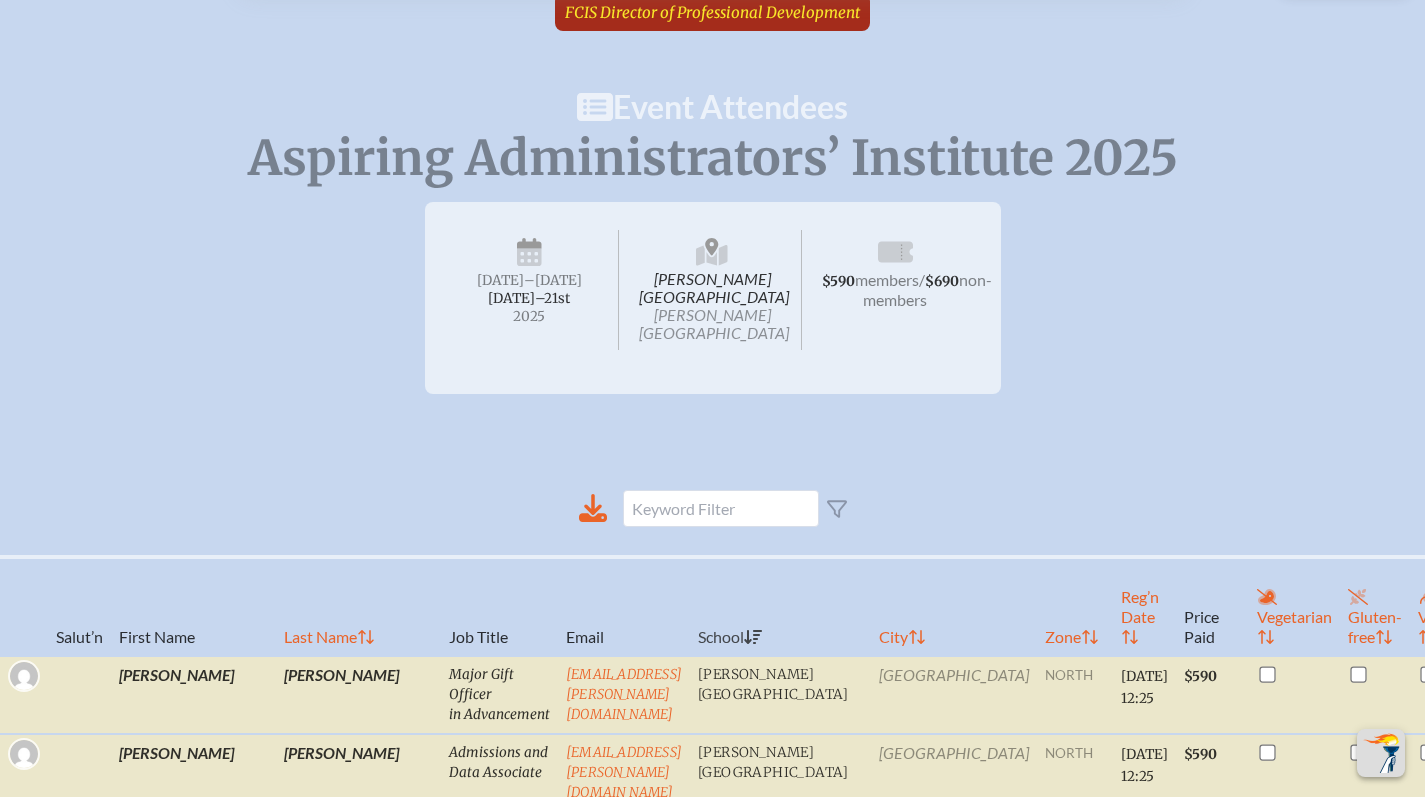 scroll, scrollTop: 0, scrollLeft: 0, axis: both 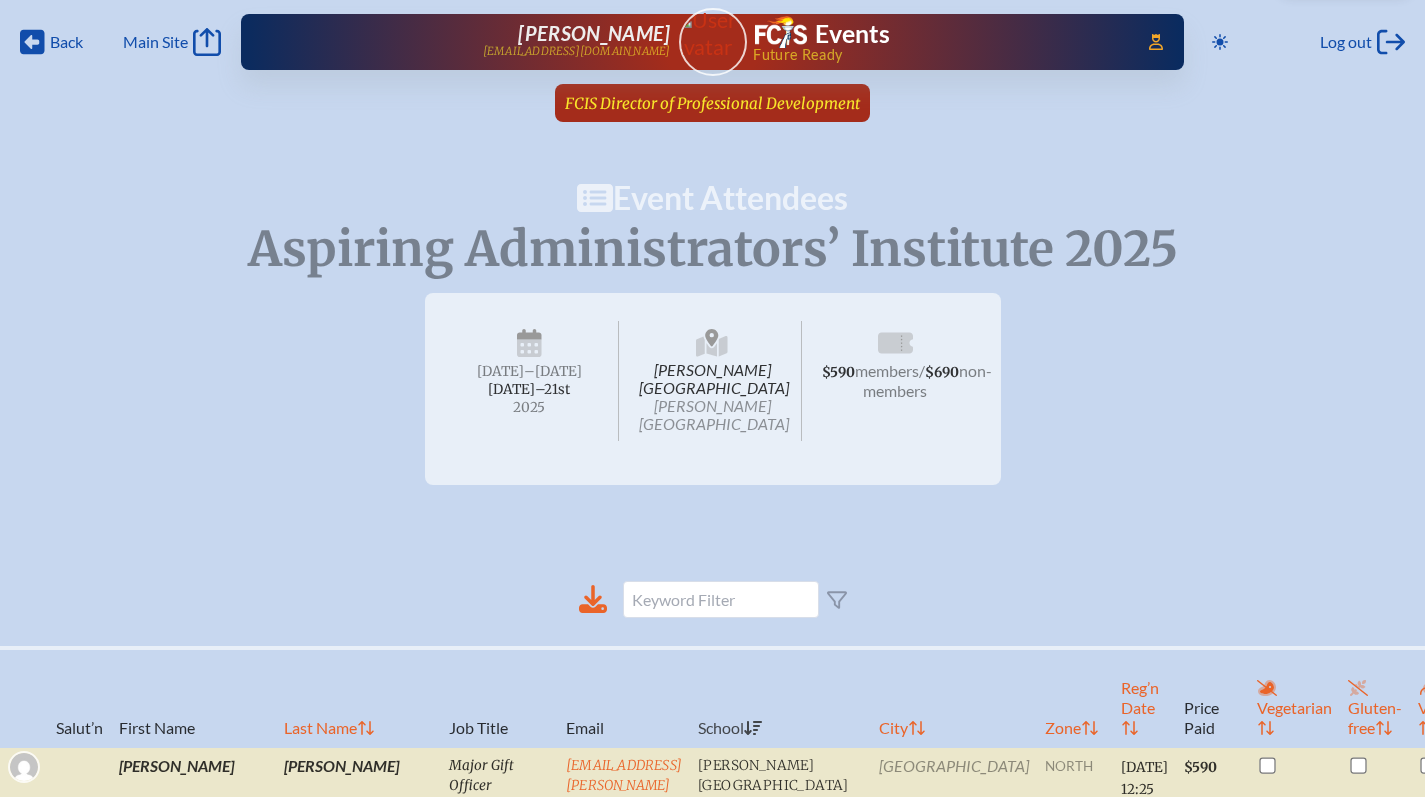 click on "FCIS Director of Professional Development" at bounding box center (712, 103) 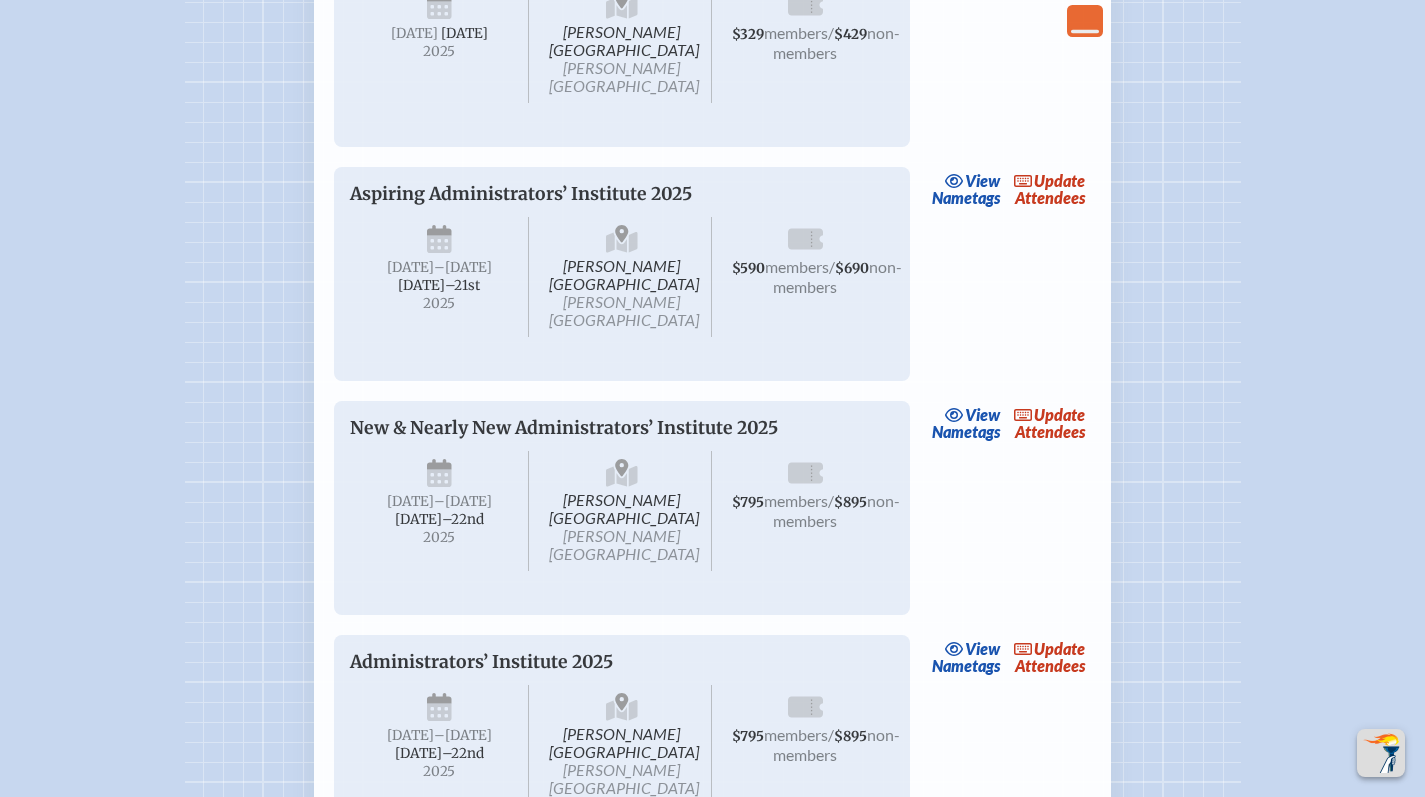scroll, scrollTop: 1516, scrollLeft: 0, axis: vertical 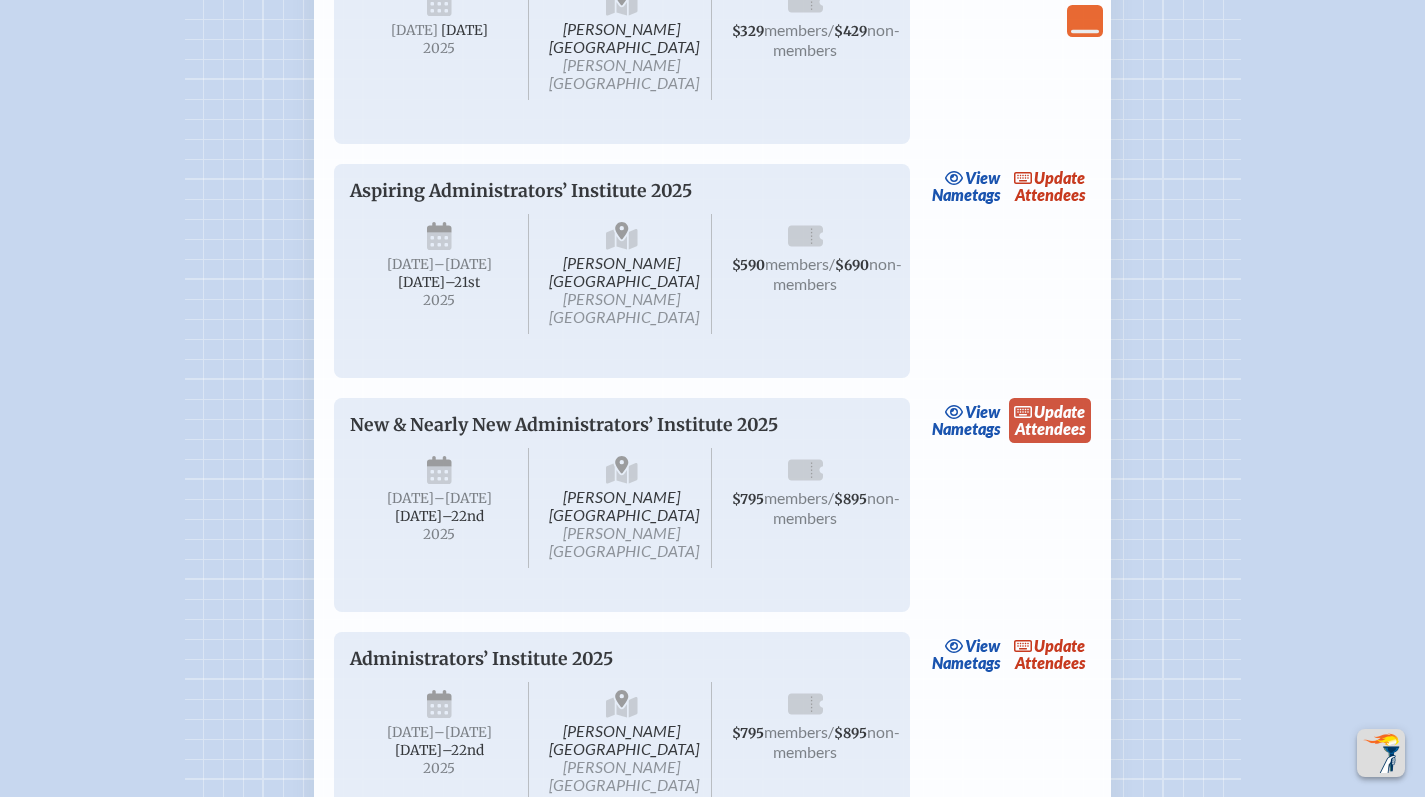 click on "update  Attendees" at bounding box center [1050, 421] 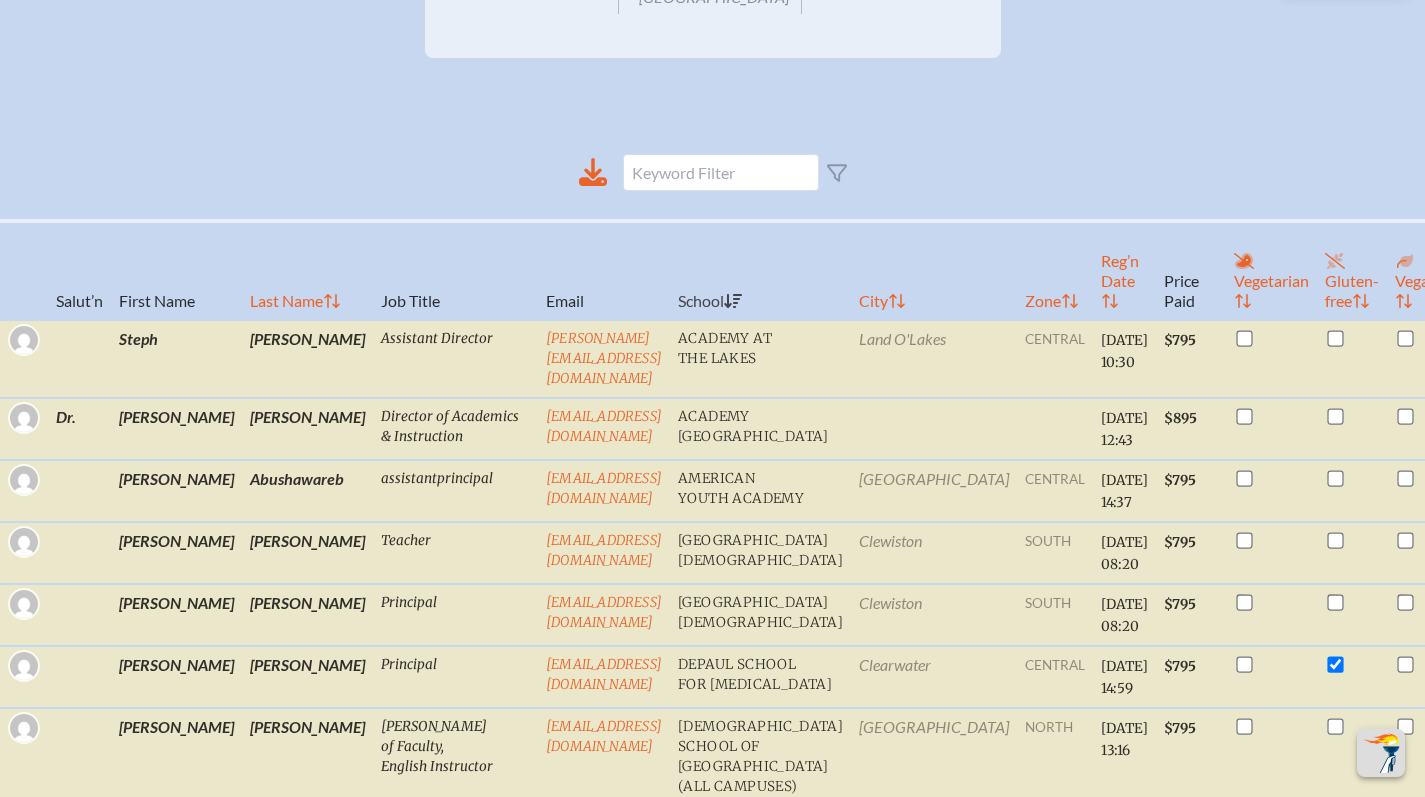 scroll, scrollTop: 0, scrollLeft: 0, axis: both 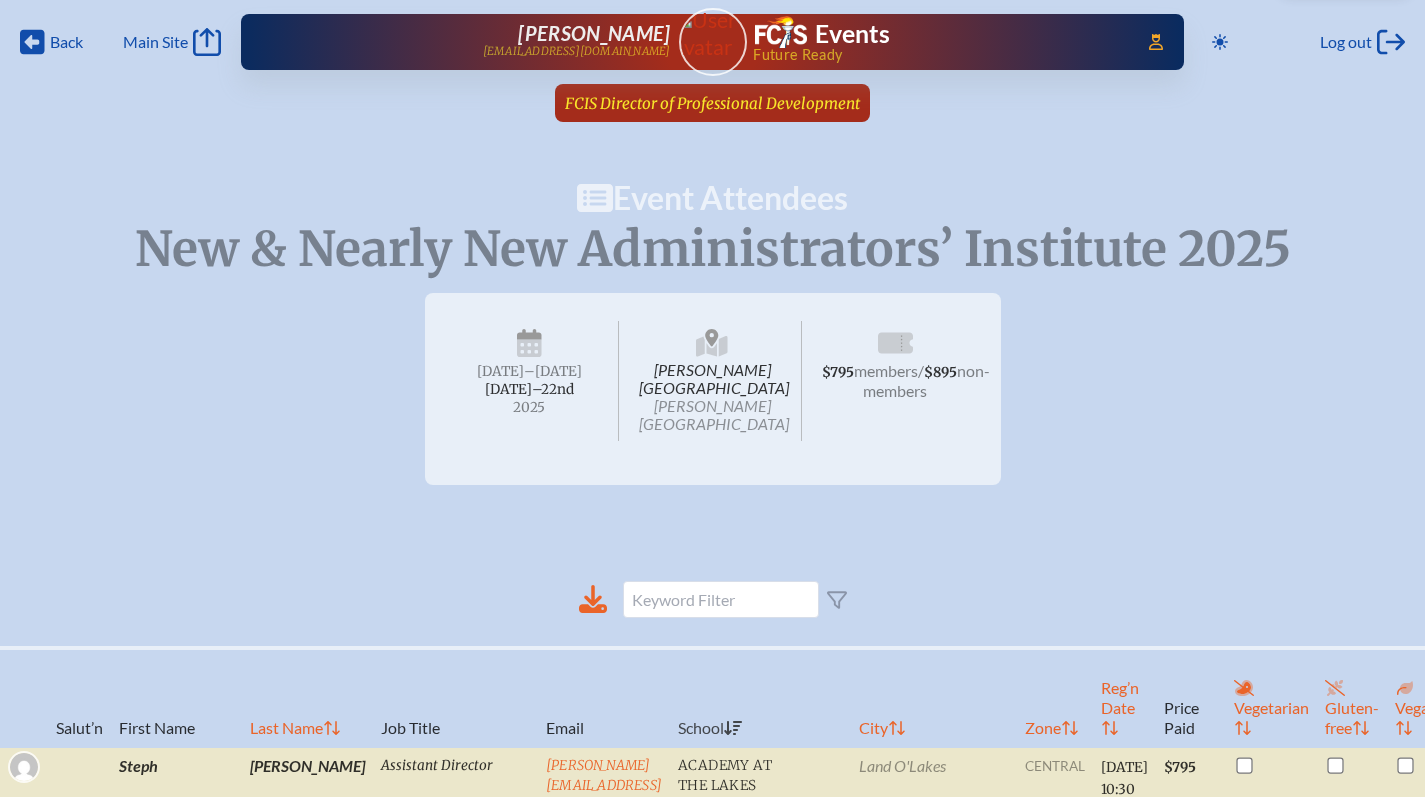 click on "FCIS Director of Professional Development" at bounding box center (712, 103) 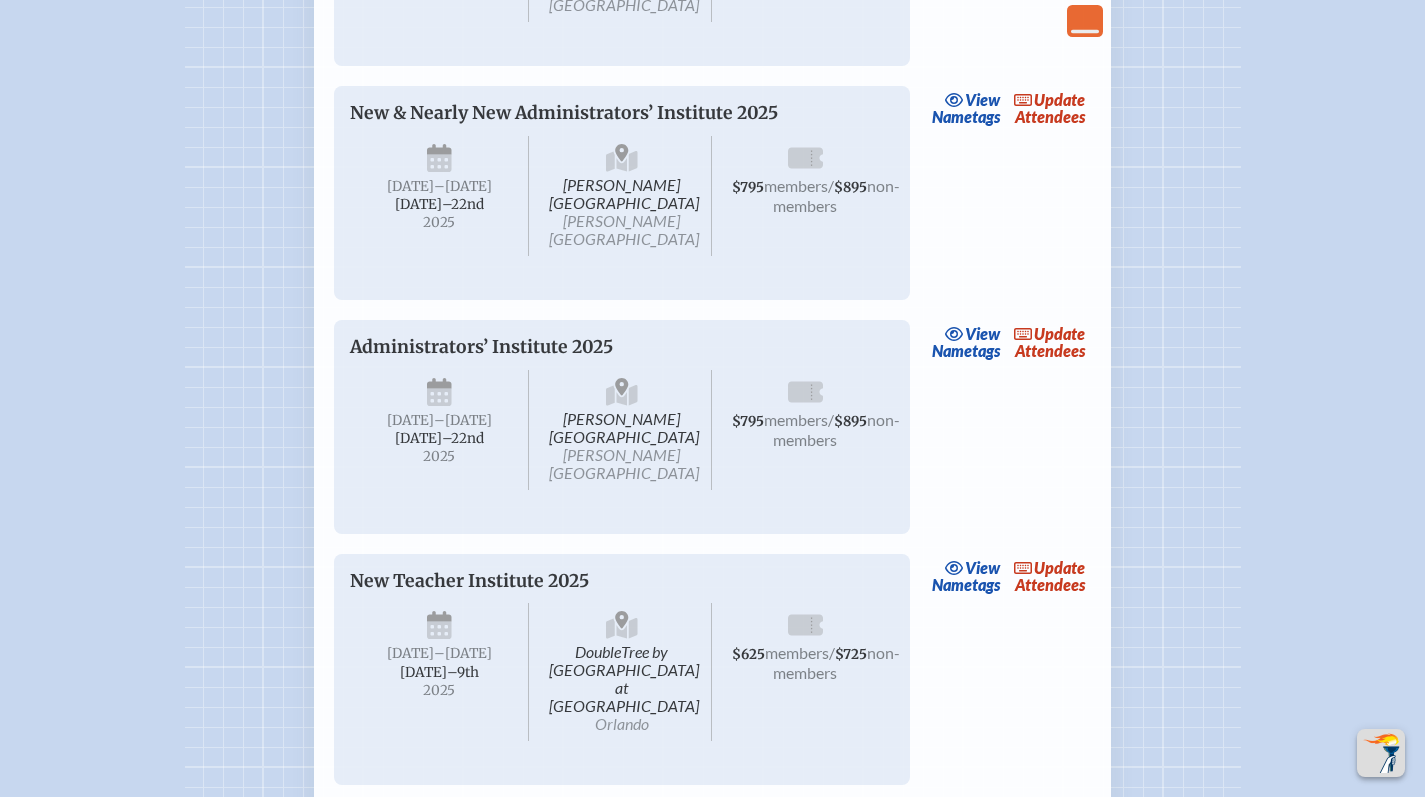 scroll, scrollTop: 1784, scrollLeft: 0, axis: vertical 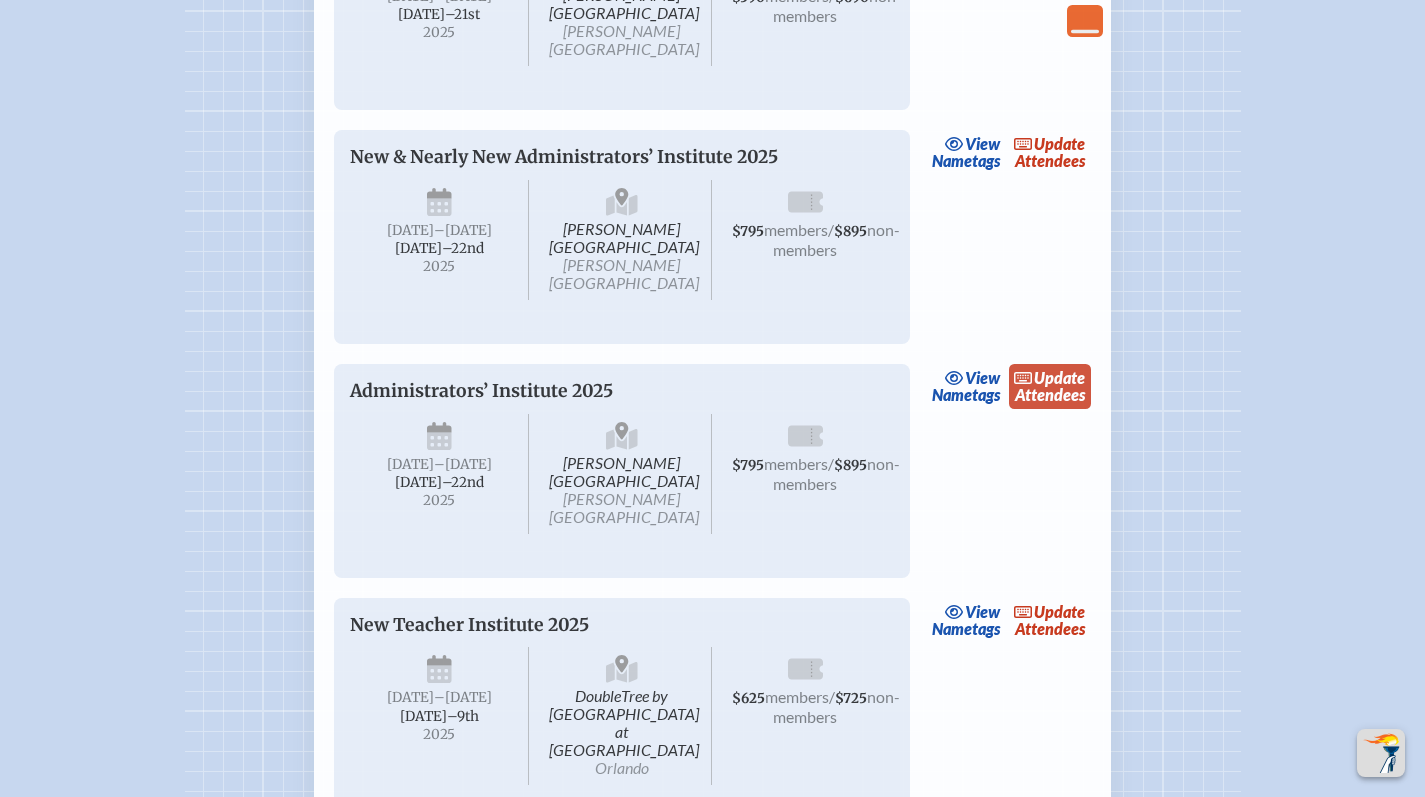 click on "update  Attendees" at bounding box center [1050, 387] 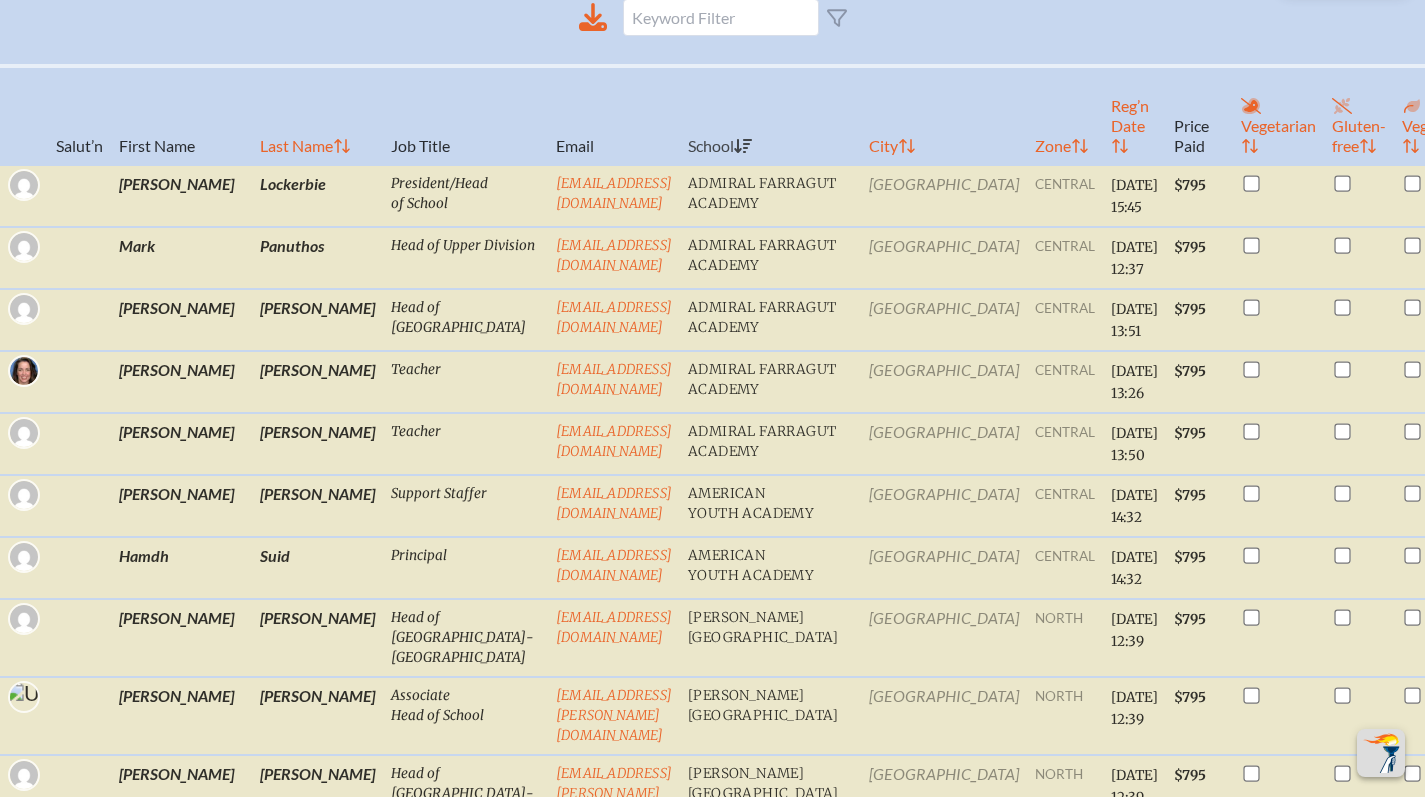 scroll, scrollTop: 0, scrollLeft: 0, axis: both 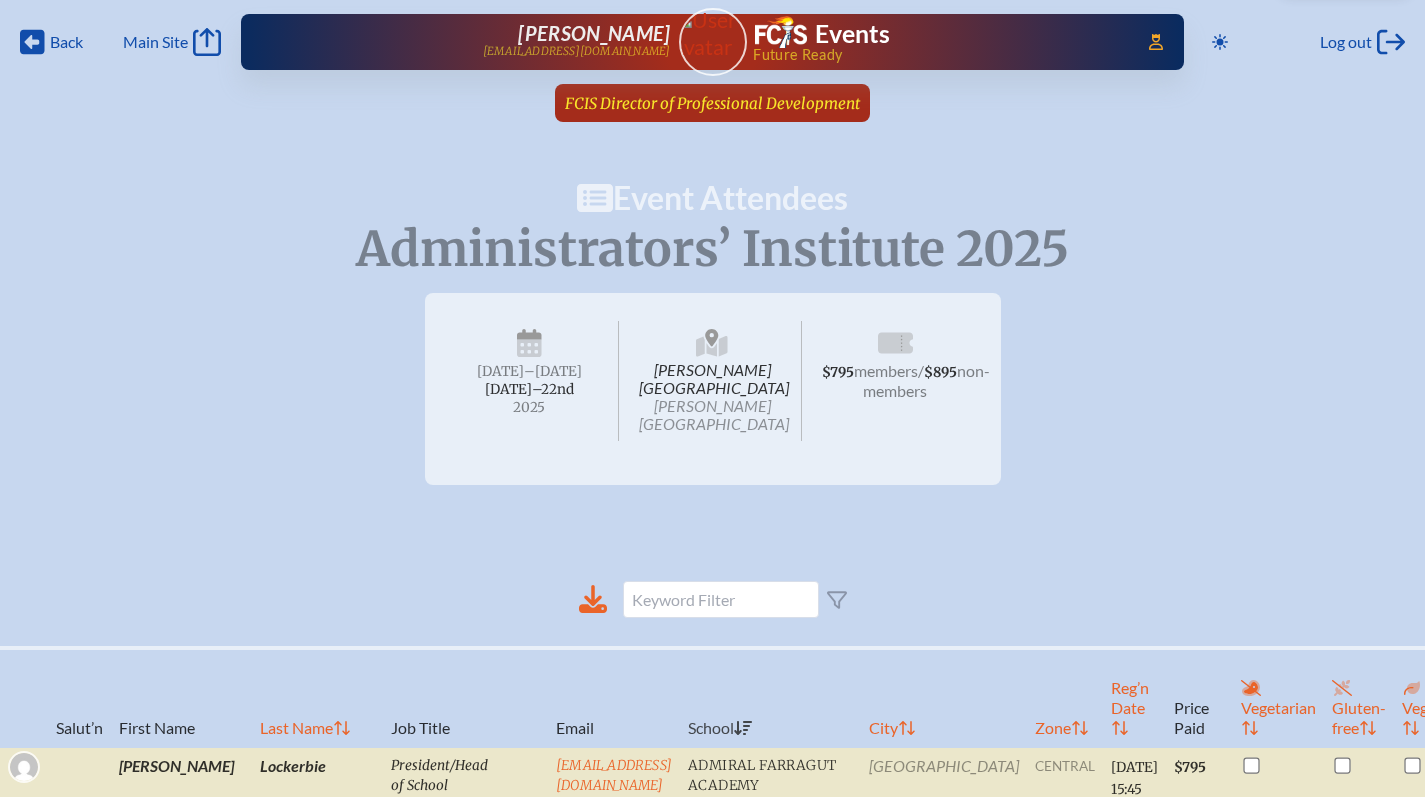 click on "FCIS Director of Professional Development" at bounding box center [712, 103] 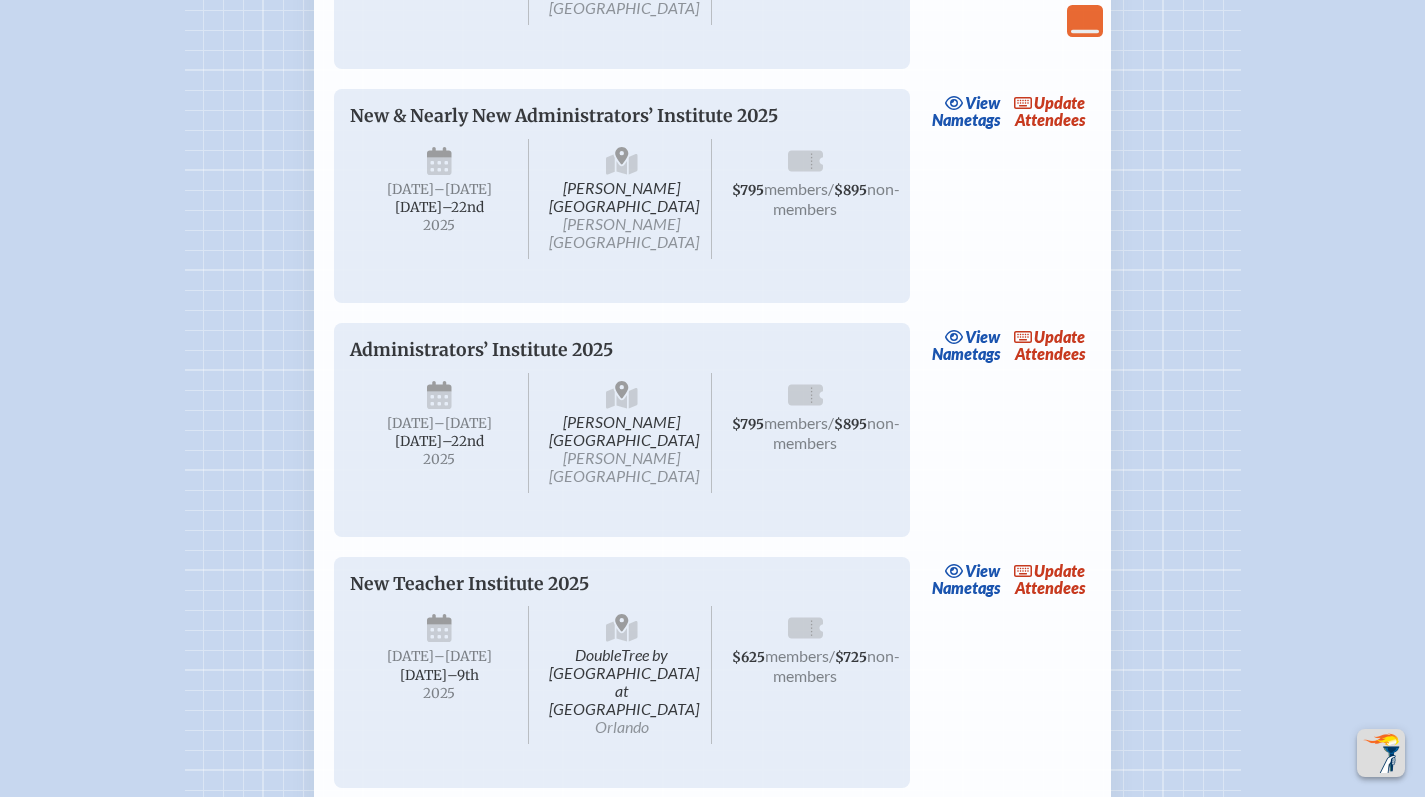 scroll, scrollTop: 1839, scrollLeft: 0, axis: vertical 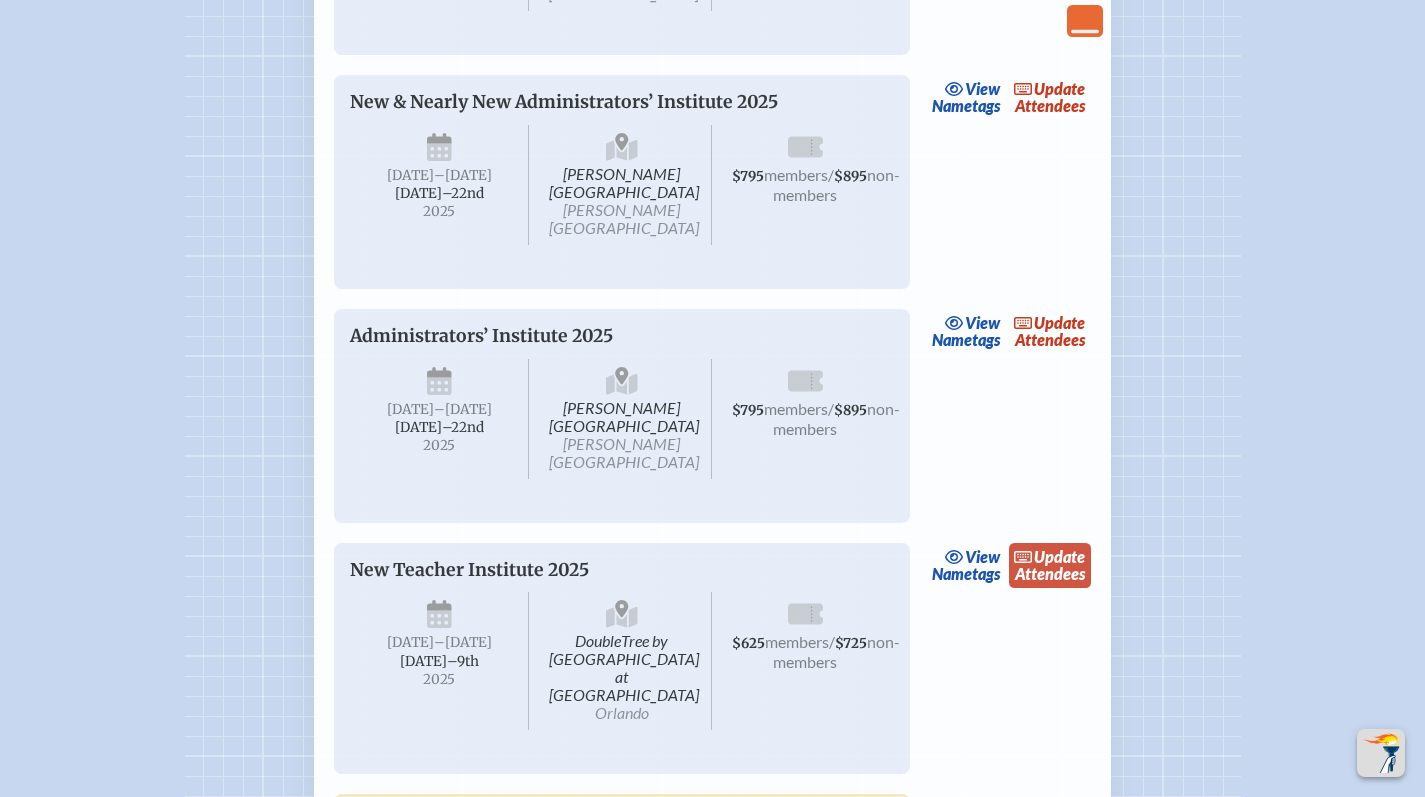 click on "update  Attendees" at bounding box center [1050, 566] 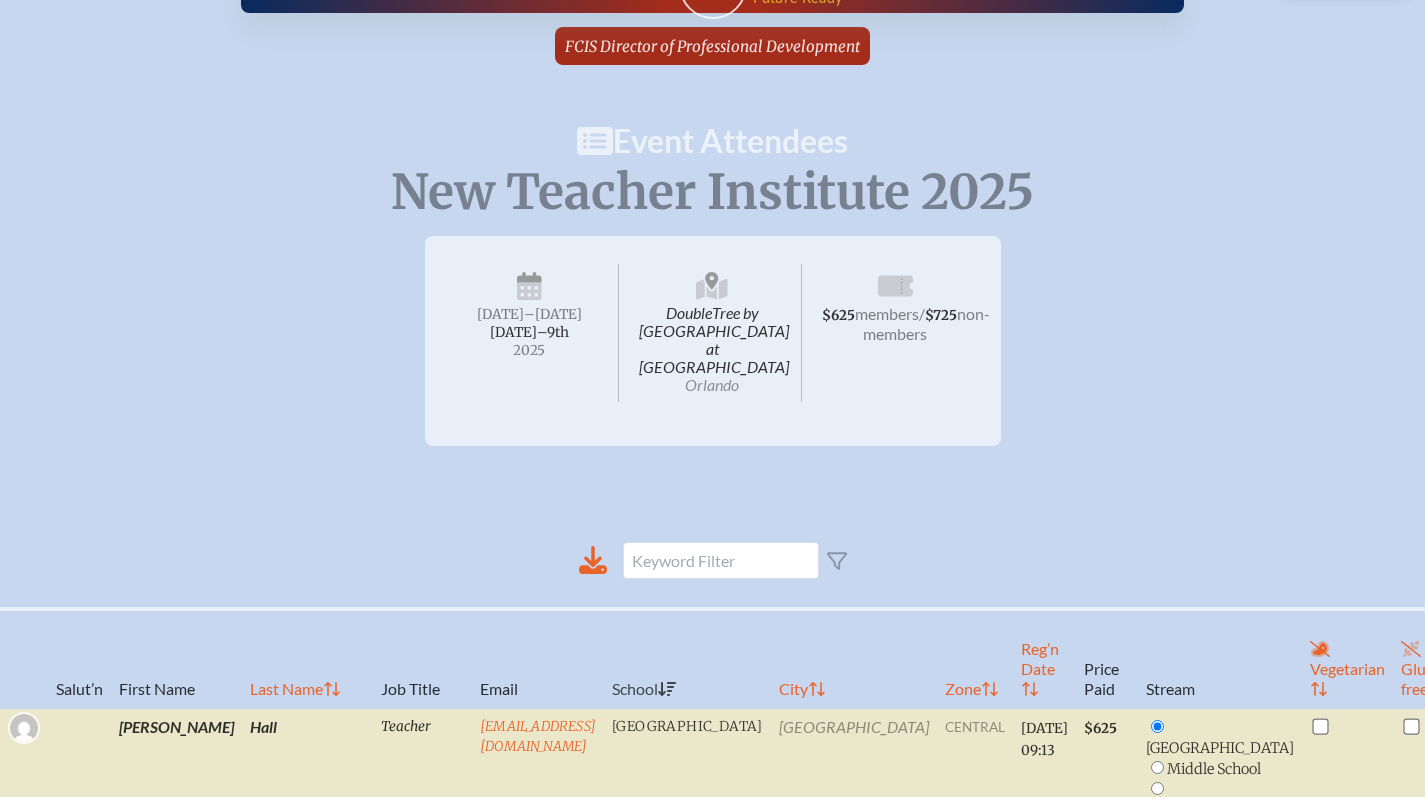scroll, scrollTop: 0, scrollLeft: 0, axis: both 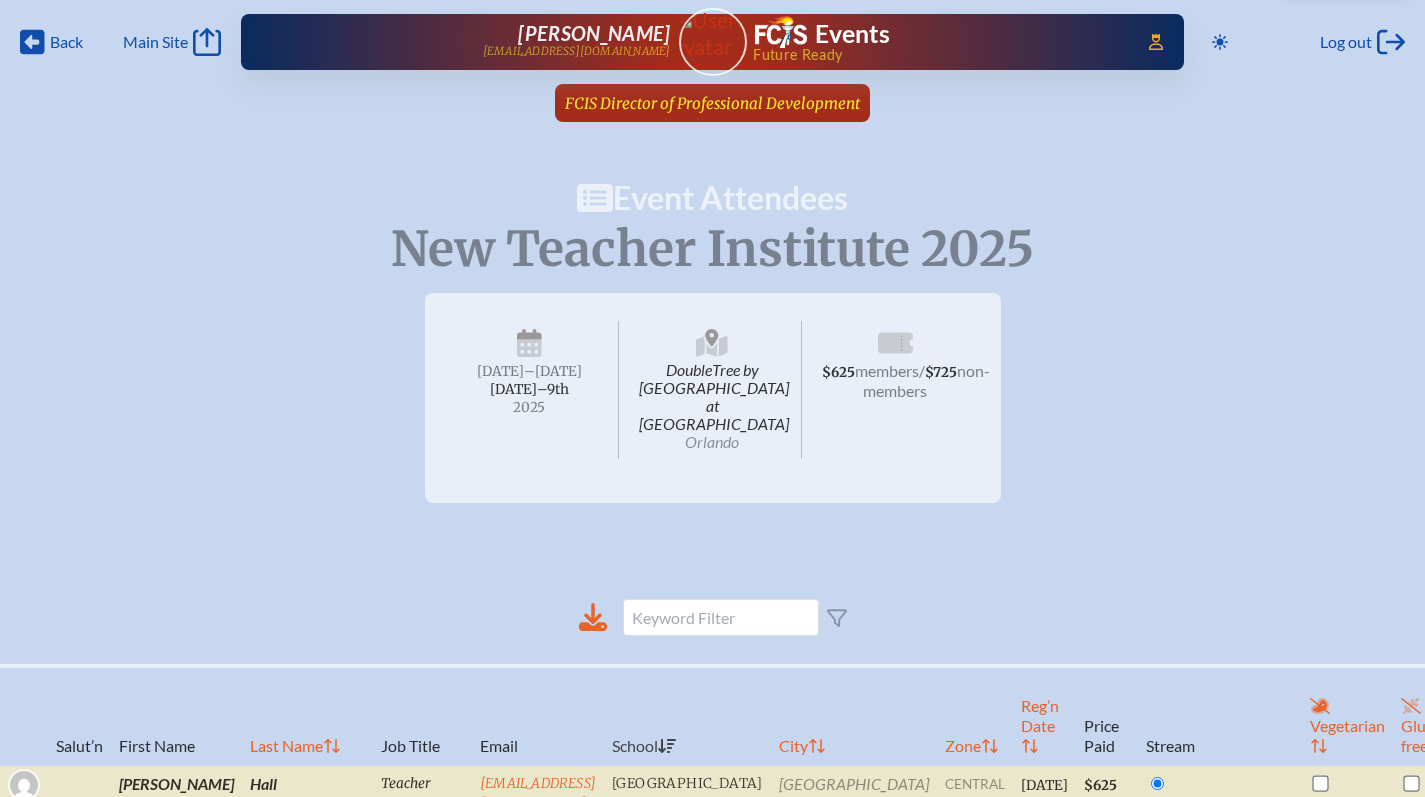 click on "FCIS Director of Professional Development  since  December 1st, 2018" at bounding box center [712, 103] 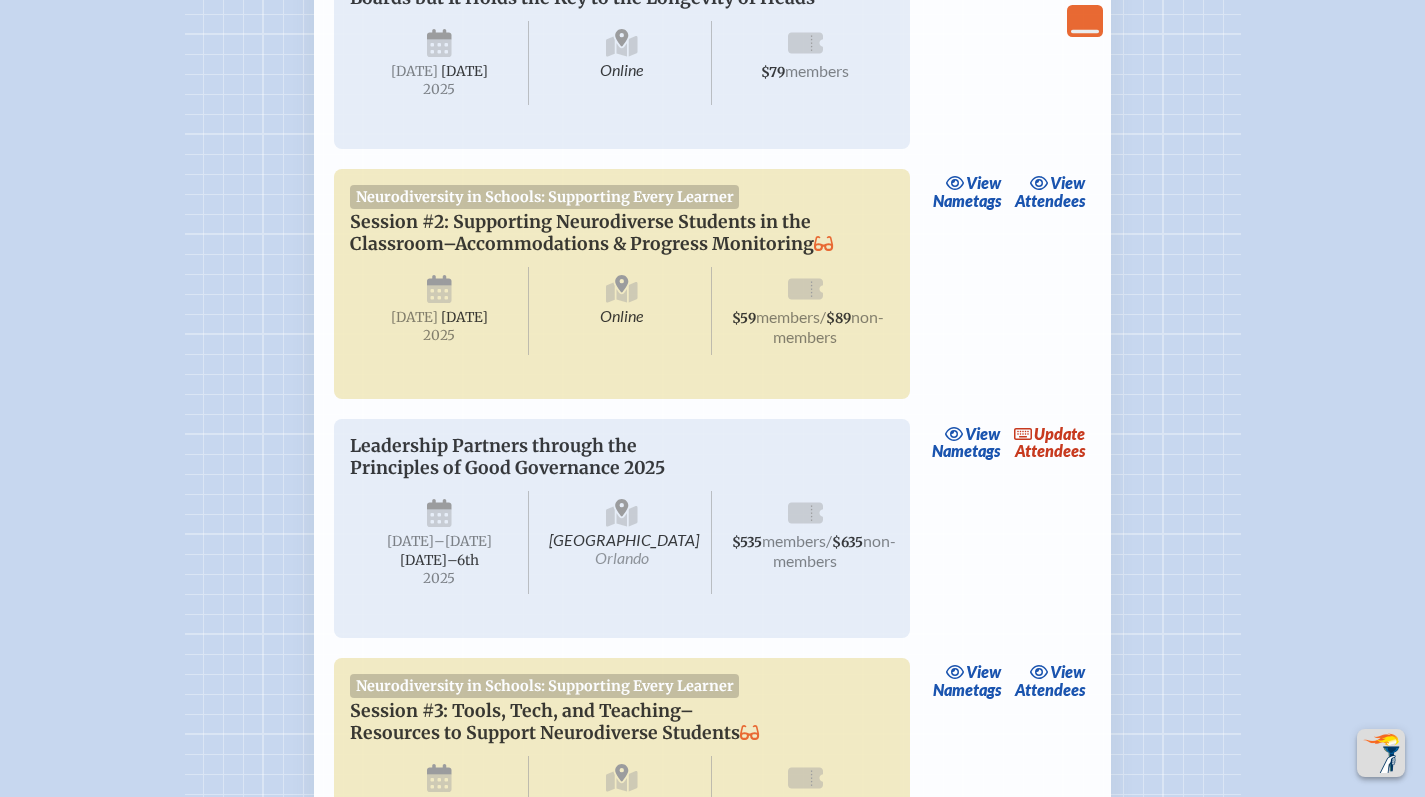 scroll, scrollTop: 3000, scrollLeft: 0, axis: vertical 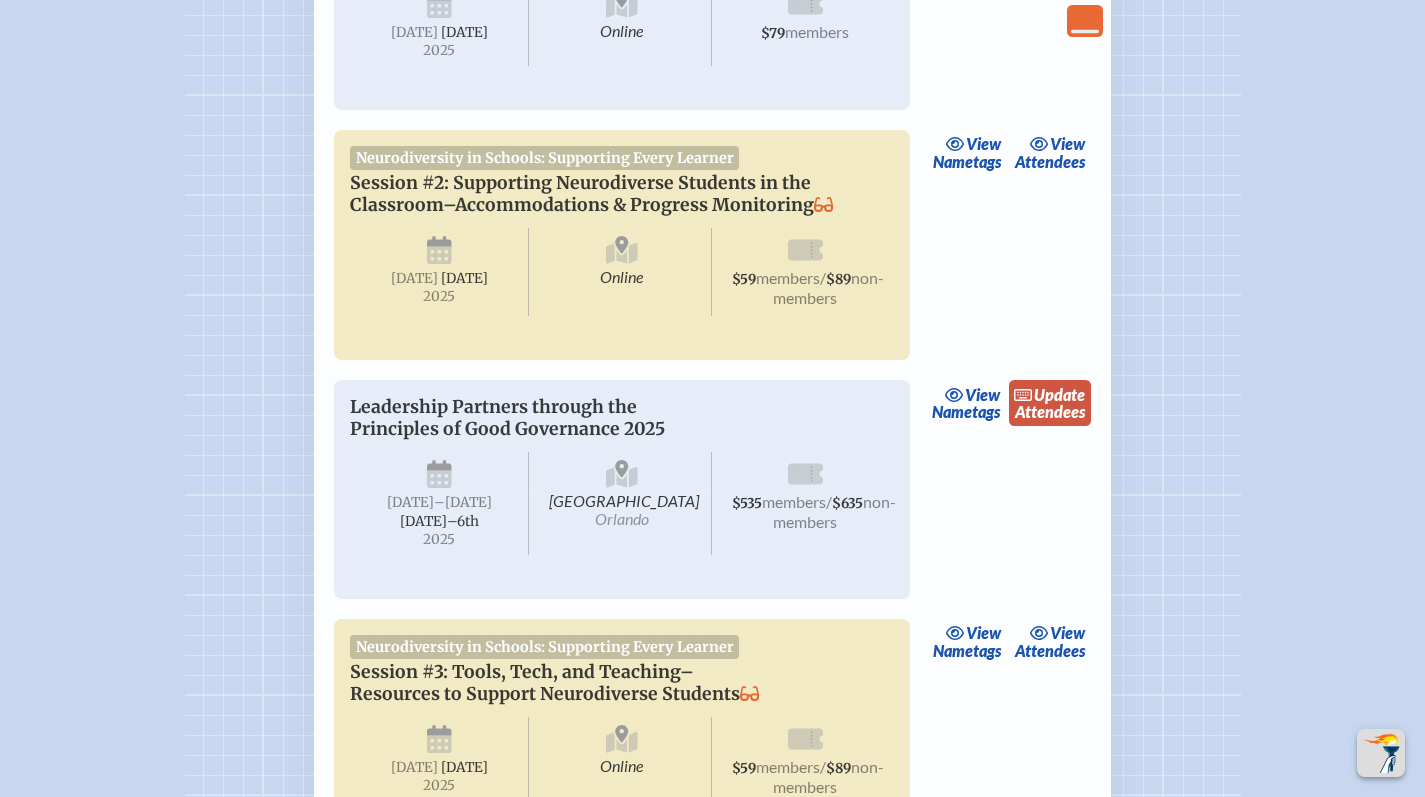 click 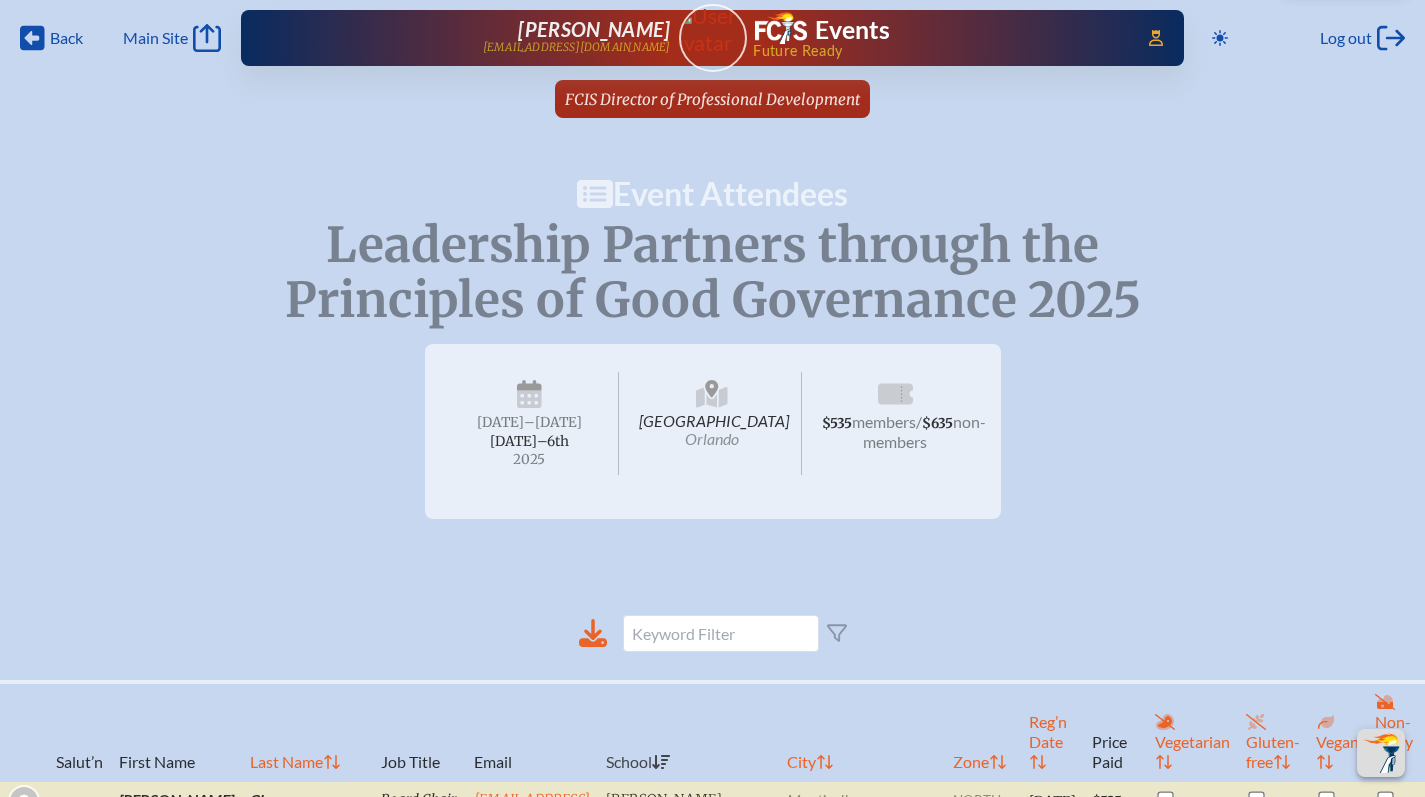 scroll, scrollTop: 0, scrollLeft: 0, axis: both 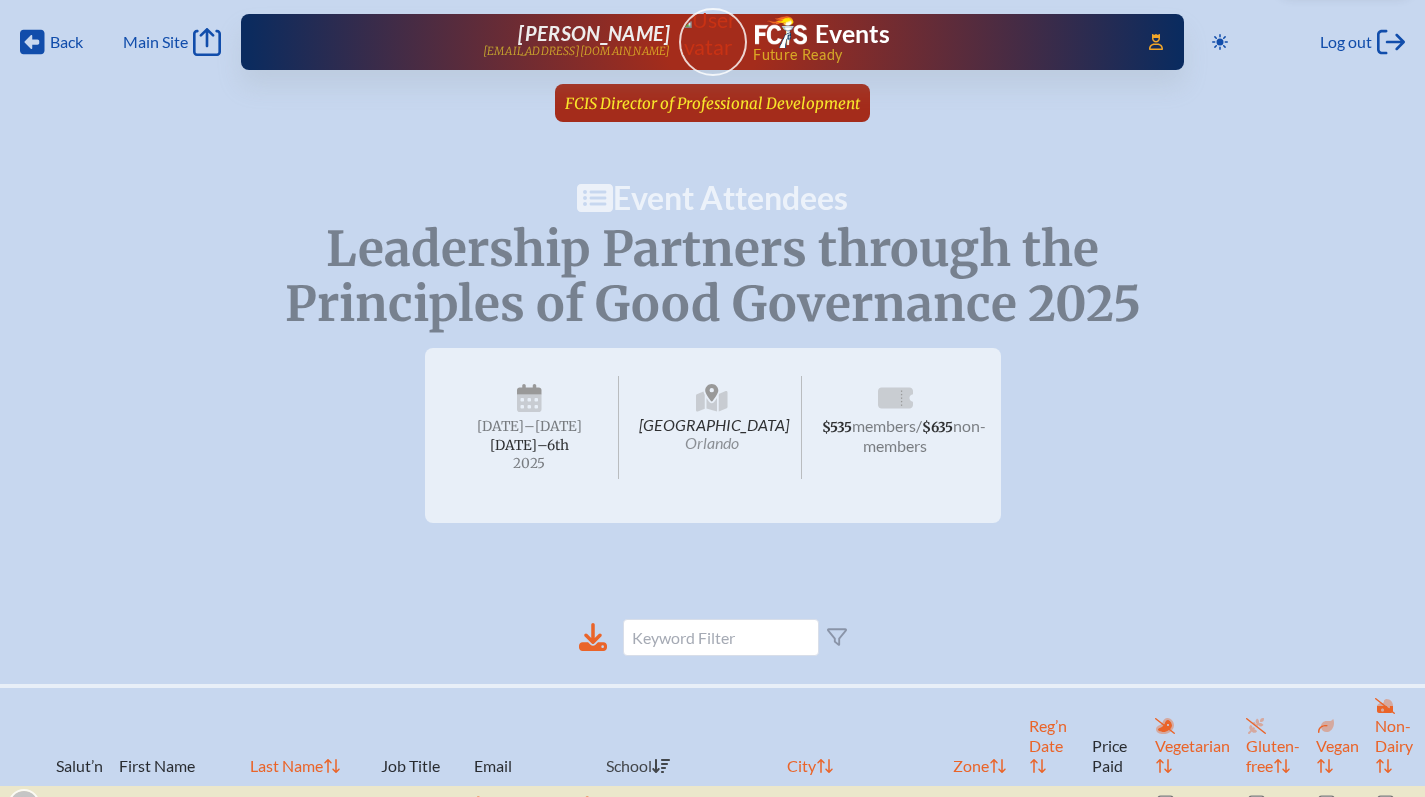click on "FCIS Director of Professional Development" at bounding box center (712, 103) 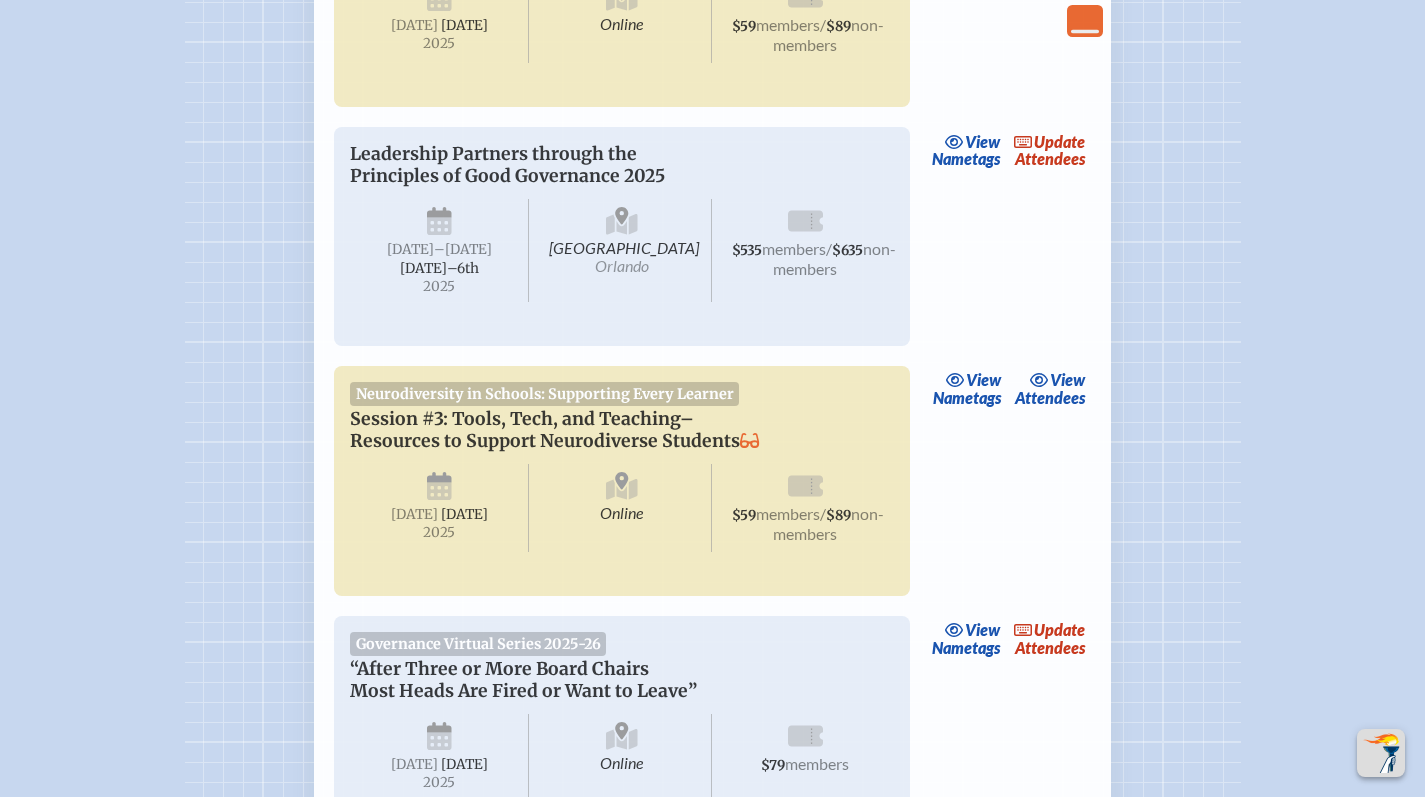 scroll, scrollTop: 3251, scrollLeft: 0, axis: vertical 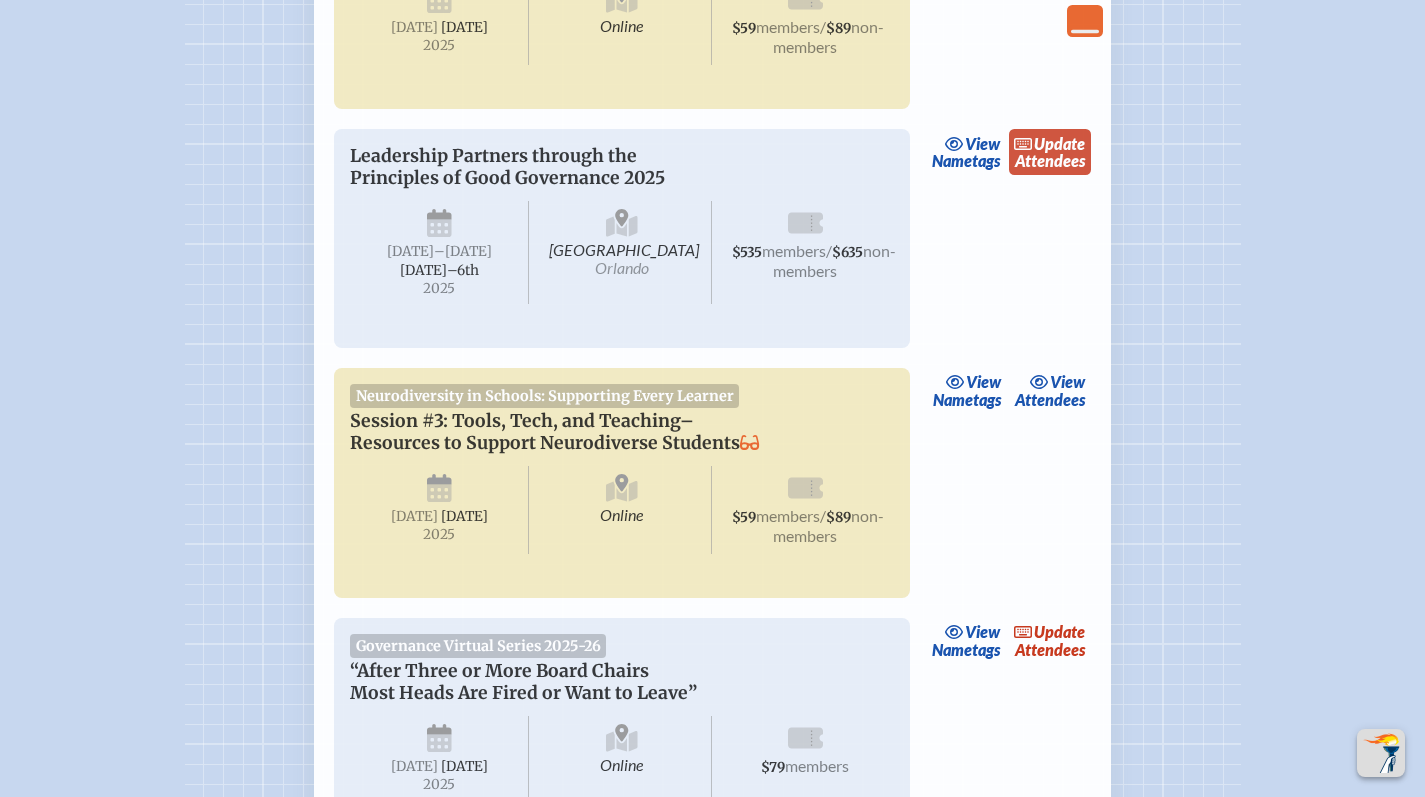 click on "update  Attendees" at bounding box center [1050, 152] 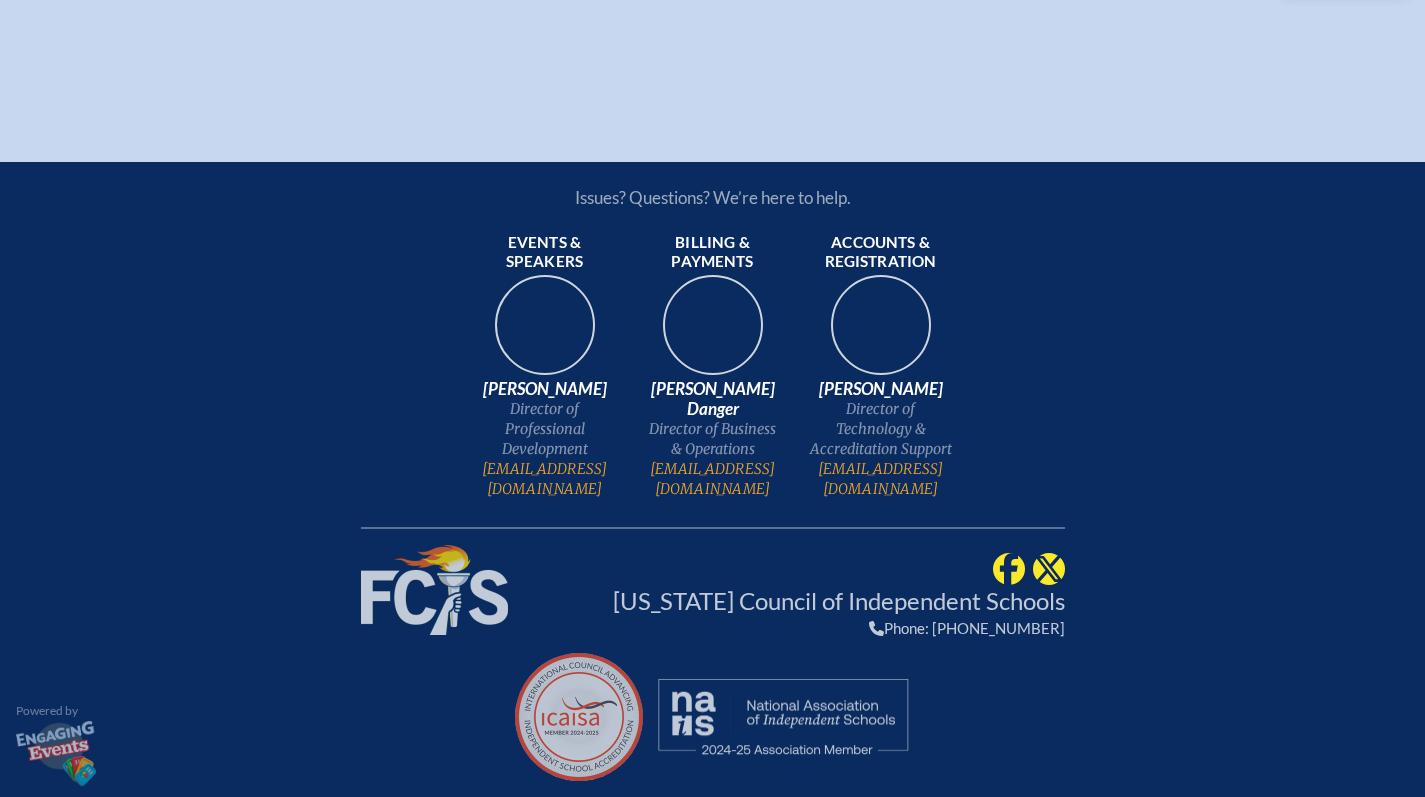 scroll, scrollTop: 0, scrollLeft: 0, axis: both 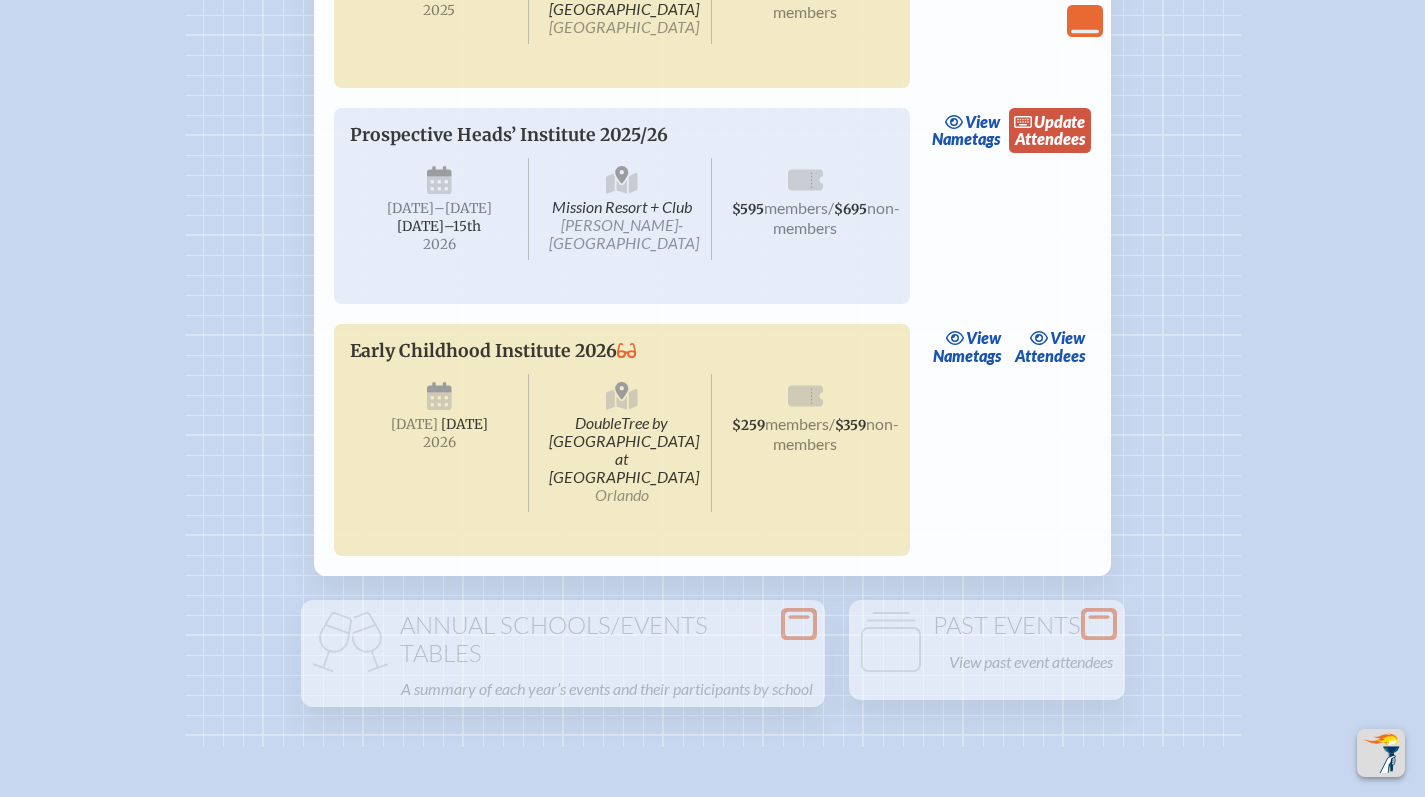 click on "update  Attendees" at bounding box center [1050, 131] 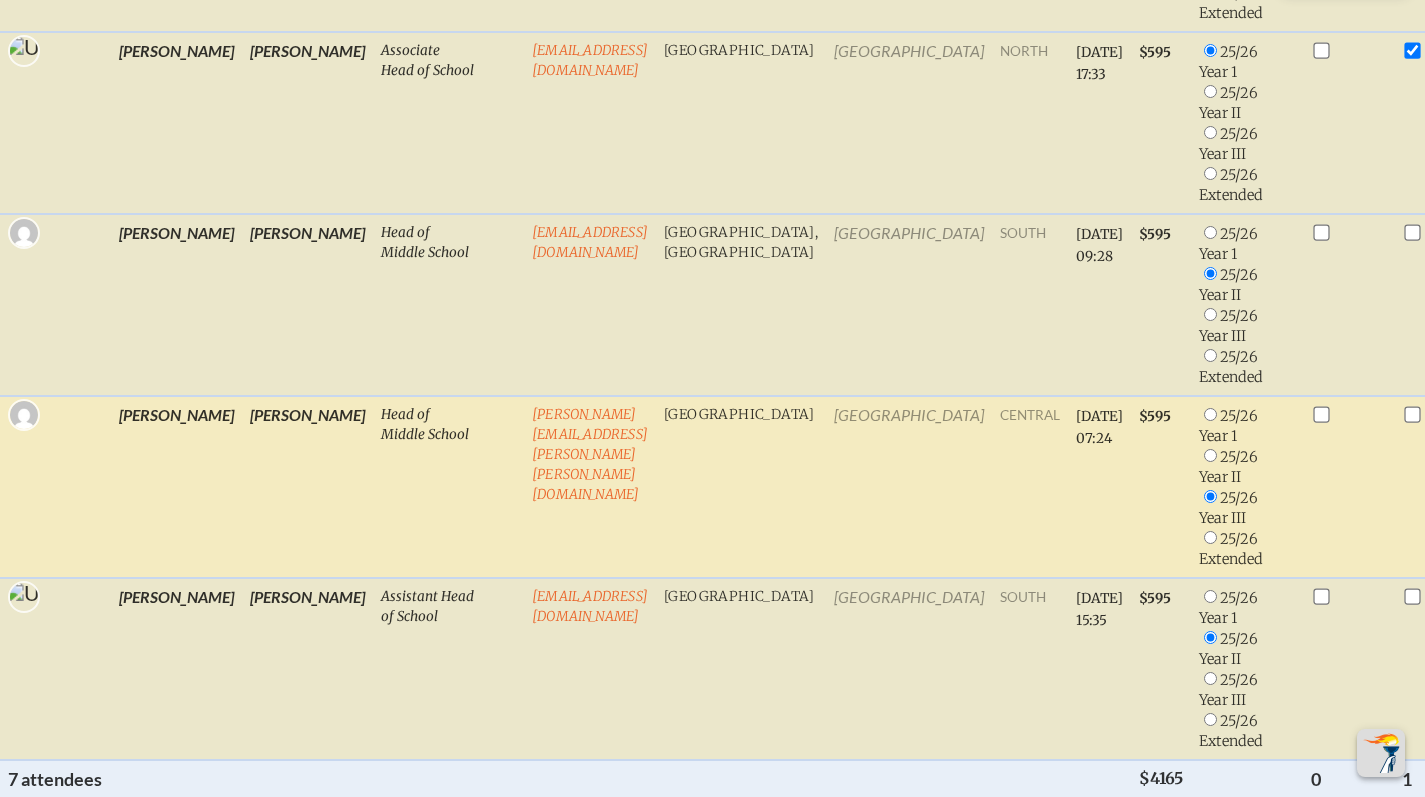 scroll, scrollTop: 1277, scrollLeft: 0, axis: vertical 